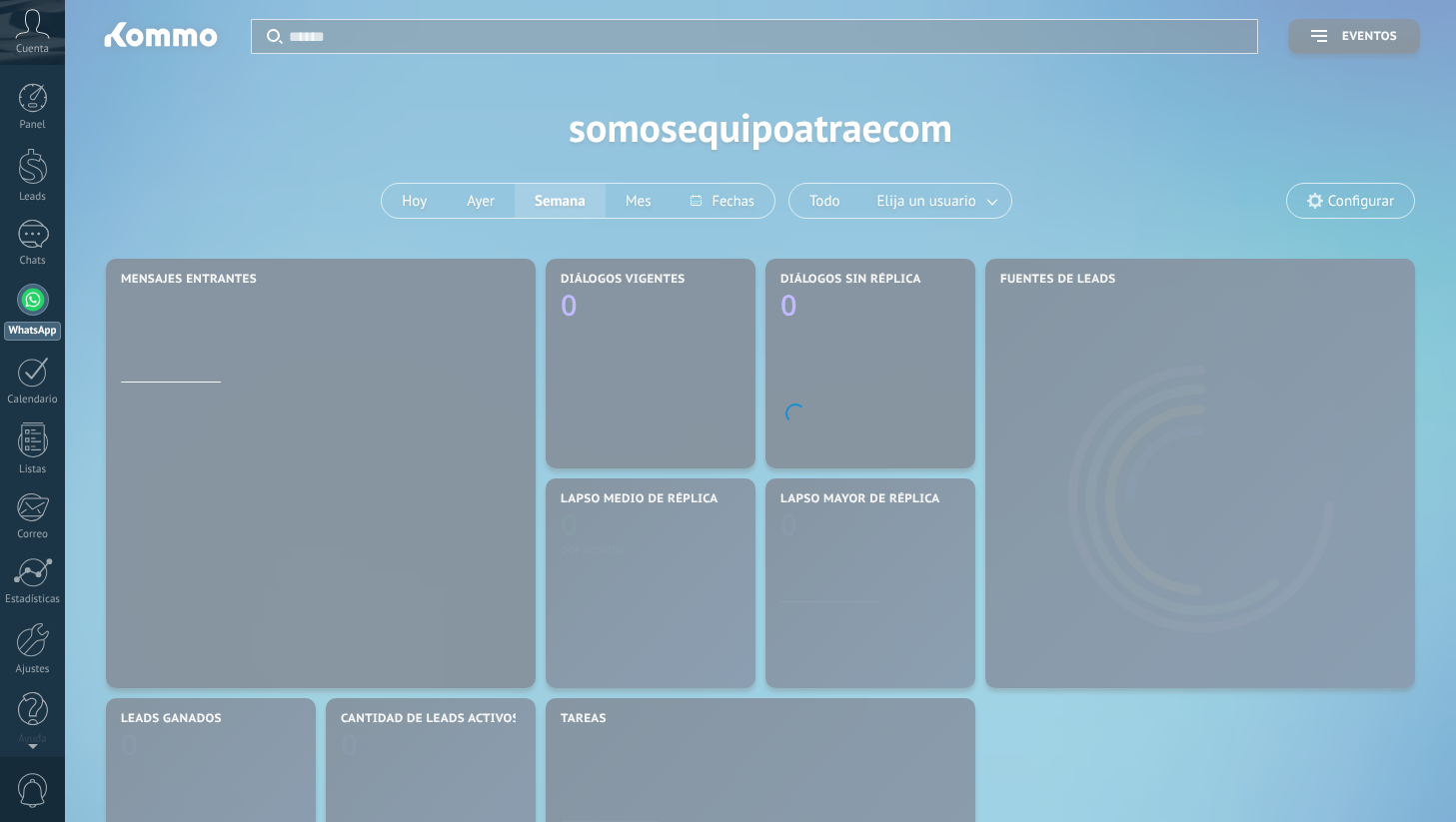 scroll, scrollTop: 0, scrollLeft: 0, axis: both 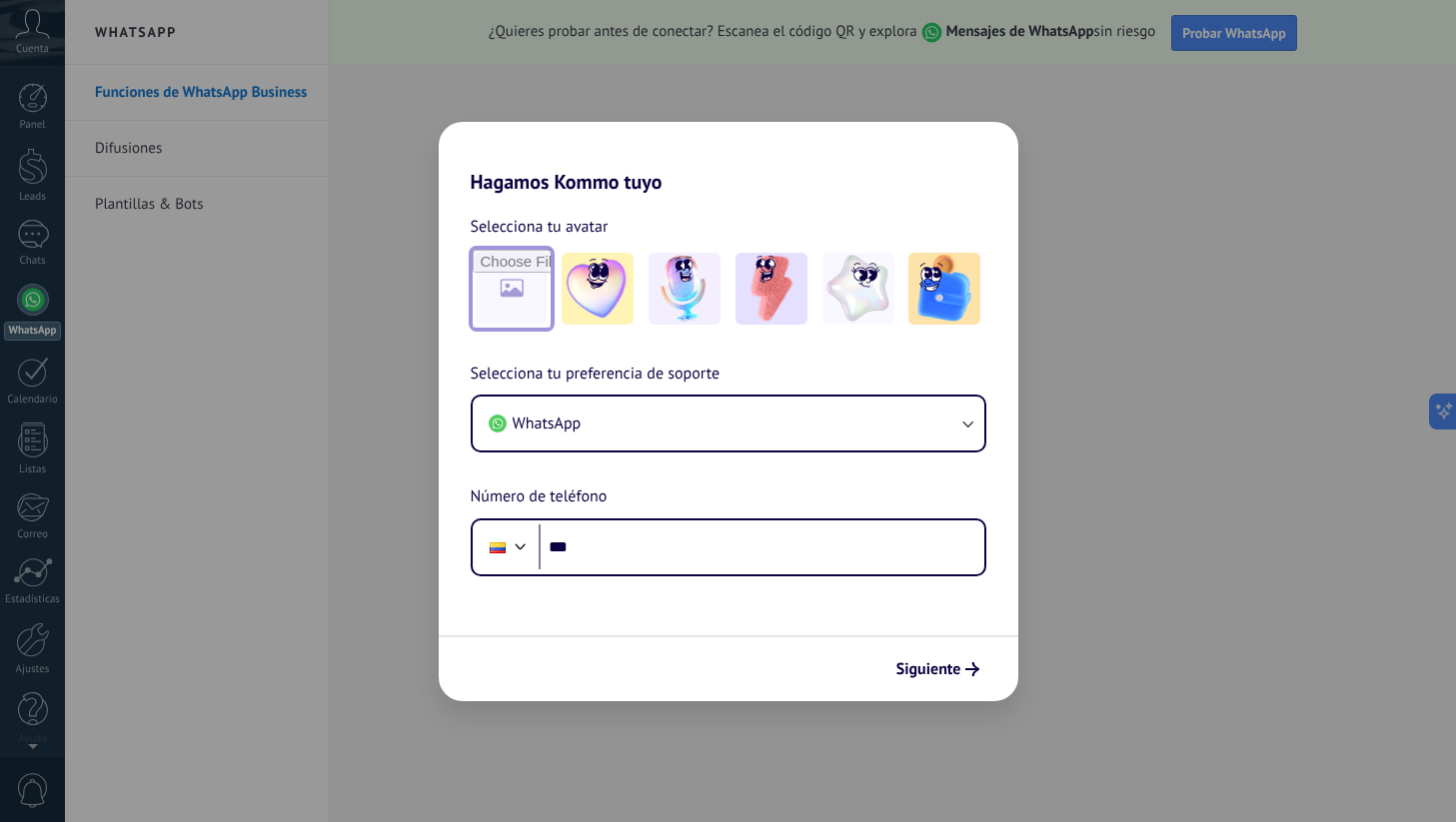 click at bounding box center [512, 289] 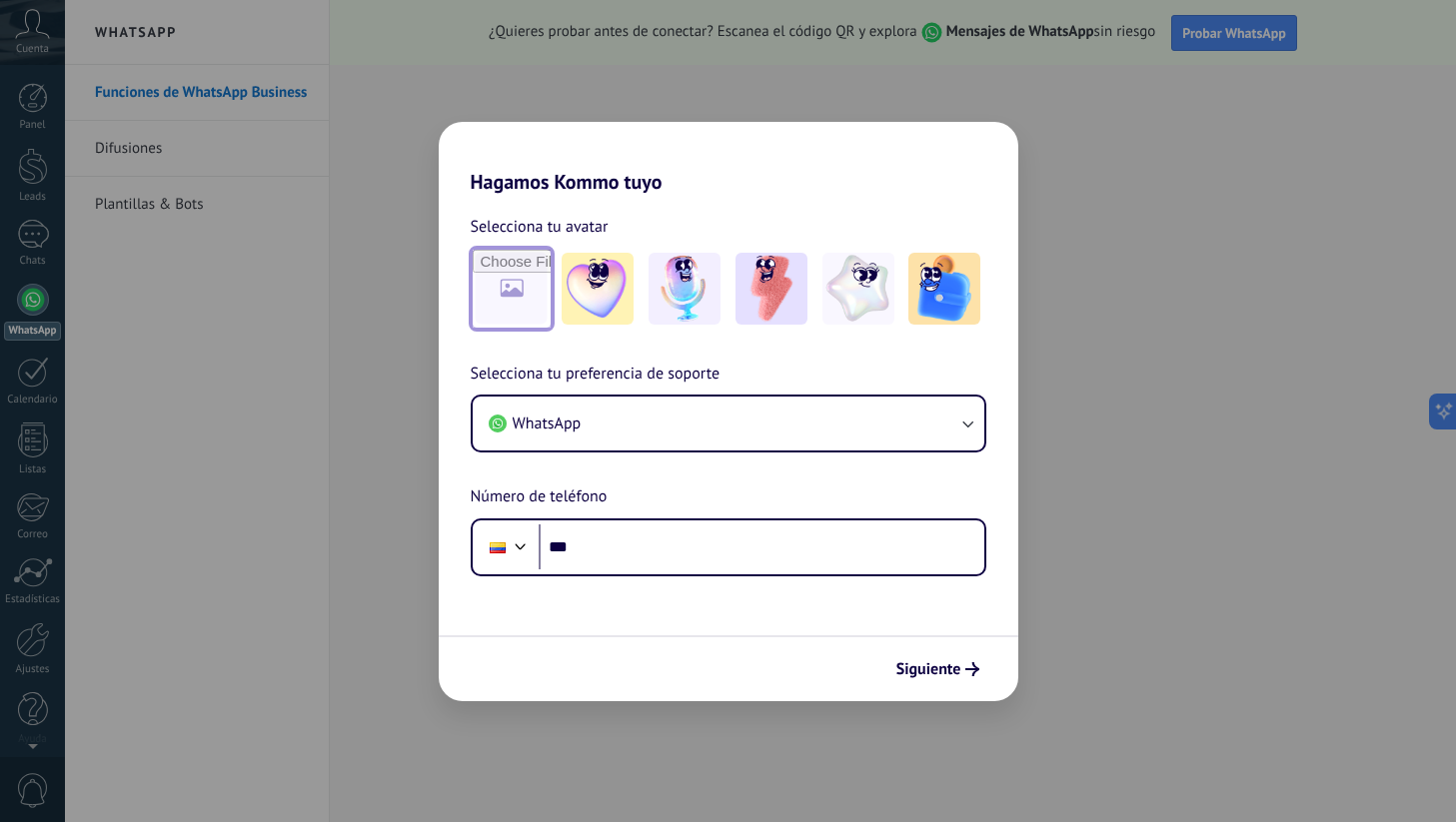 type on "**********" 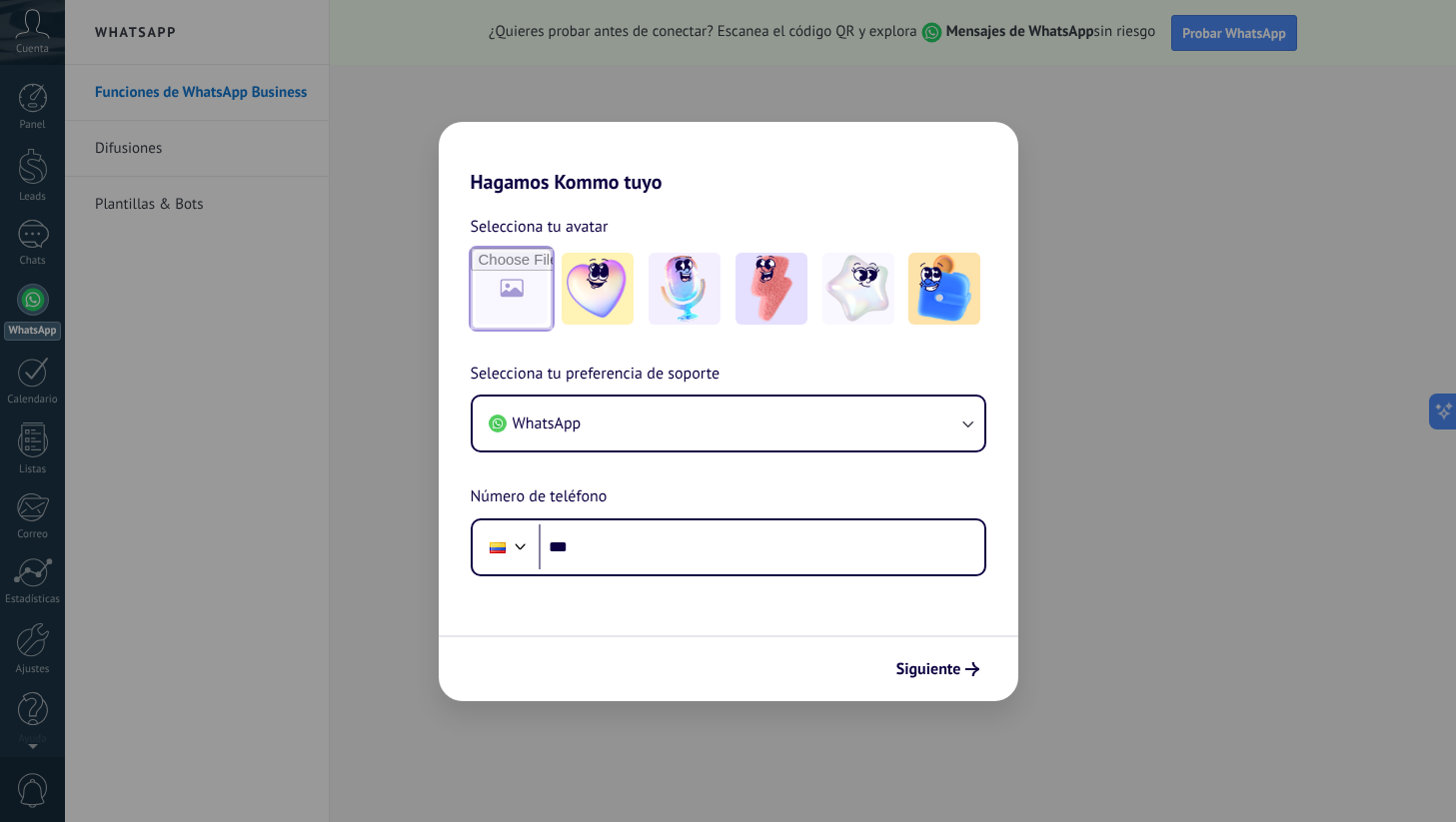 scroll, scrollTop: 0, scrollLeft: 0, axis: both 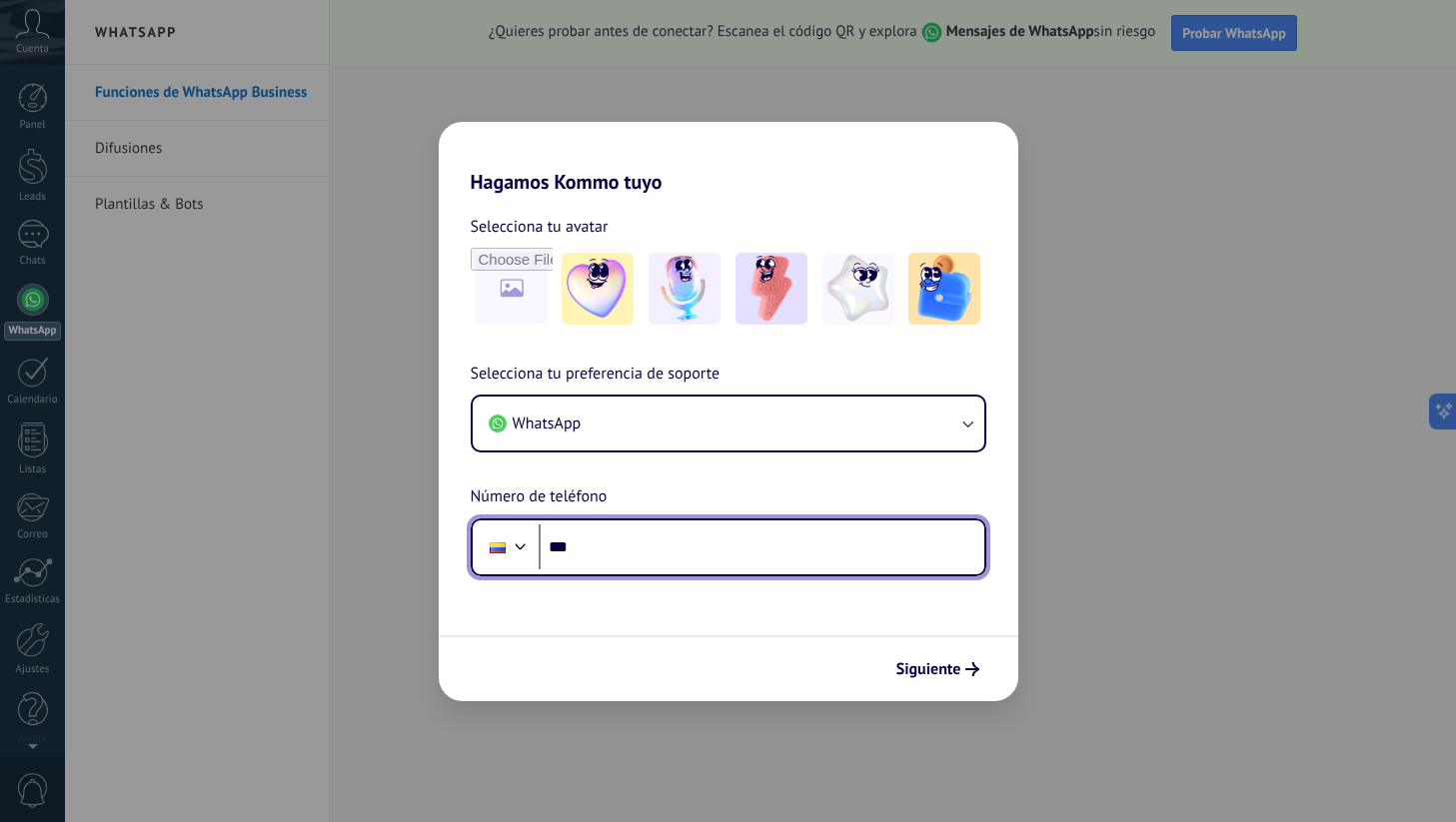 click on "***" at bounding box center (761, 547) 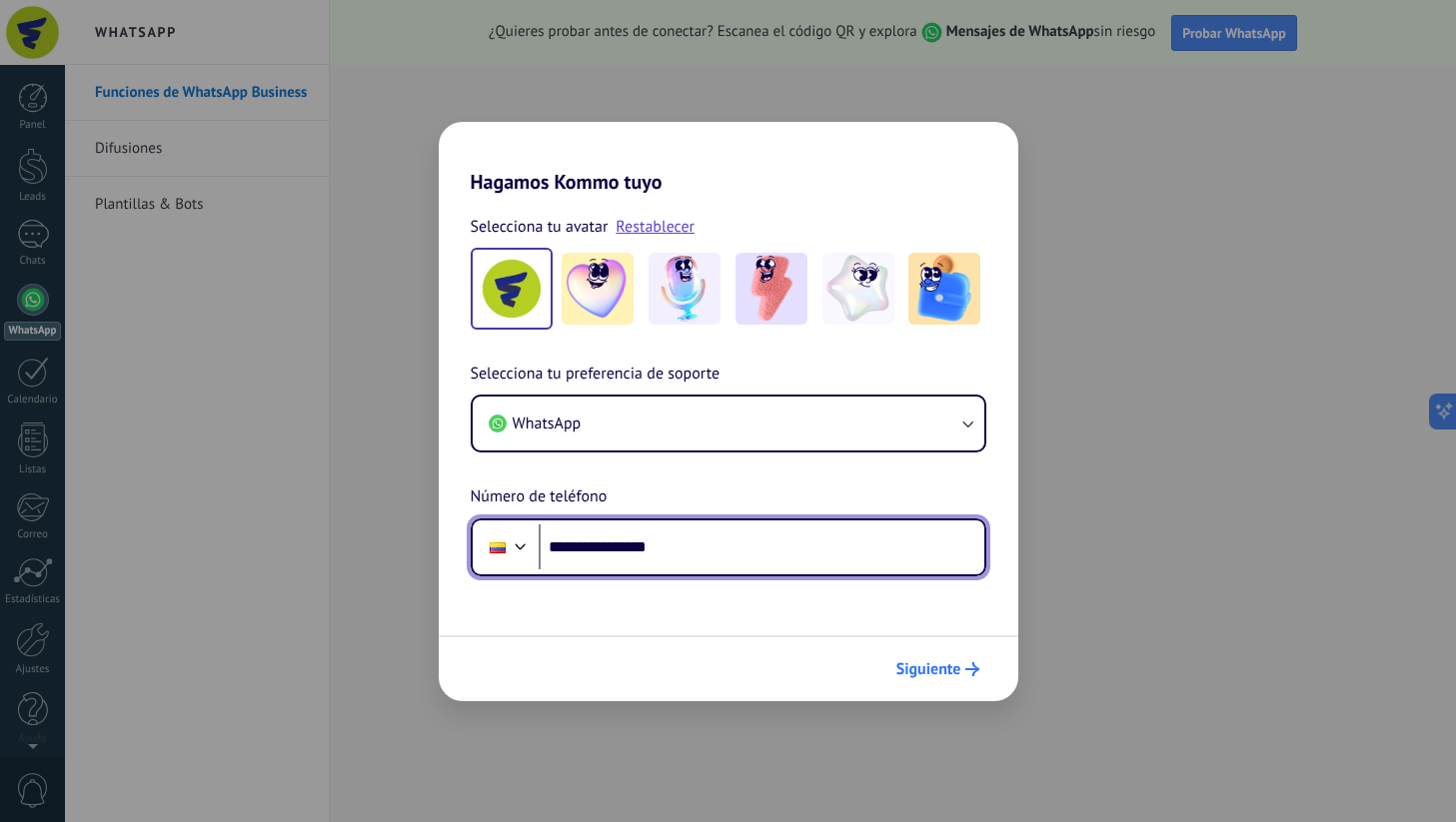 type on "**********" 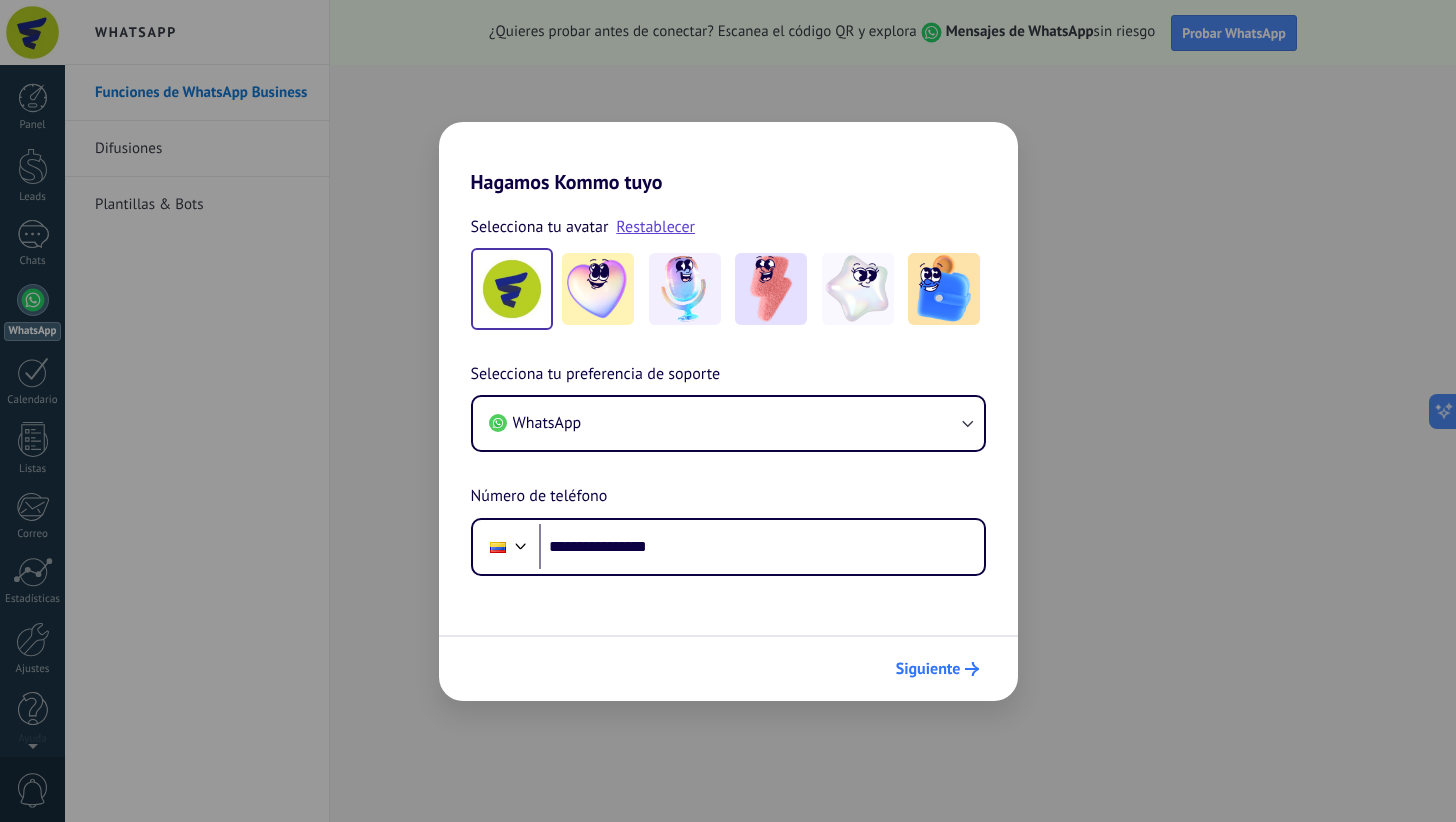 click on "Siguiente" at bounding box center [937, 669] 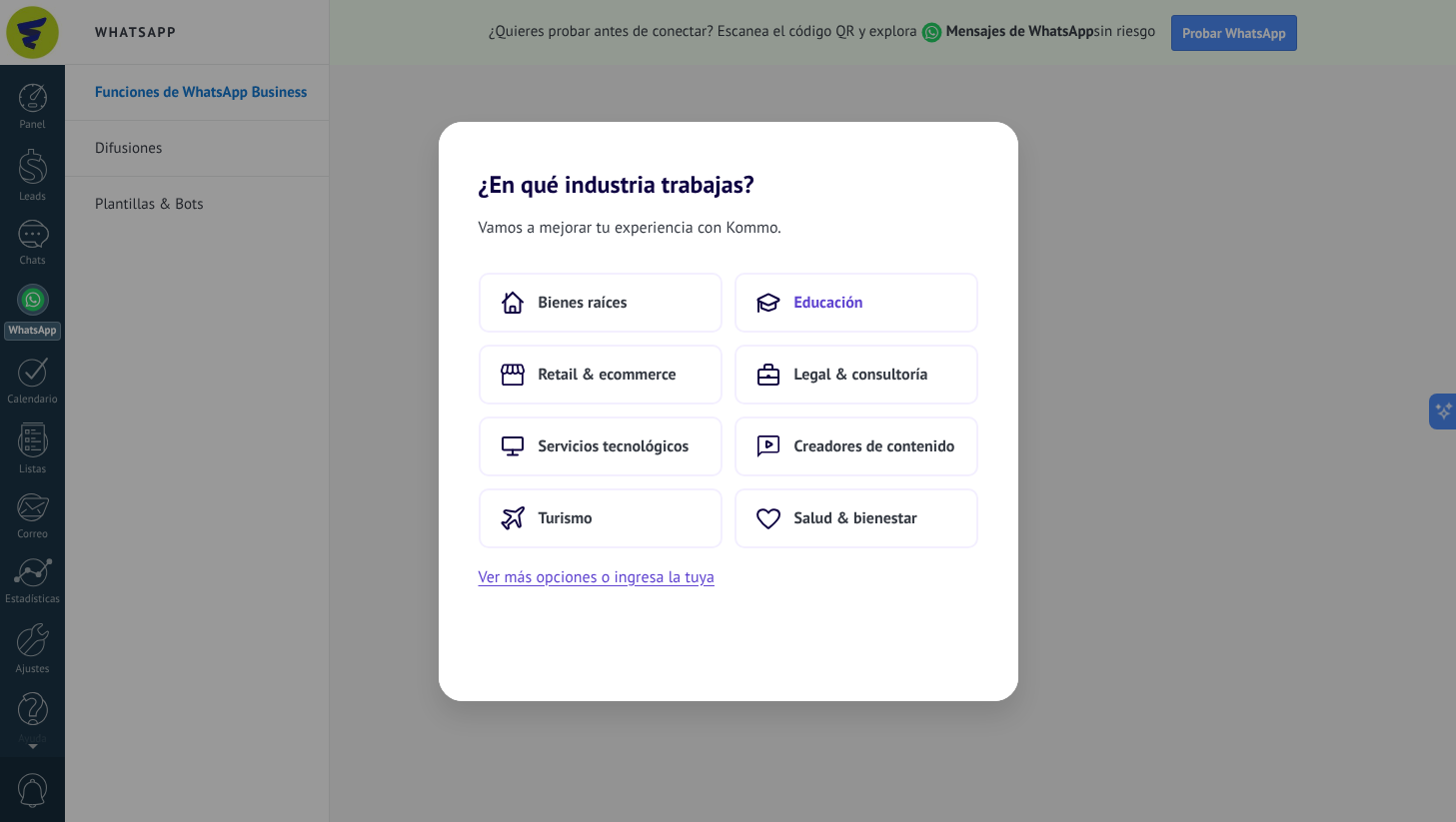 click on "Educación" at bounding box center (856, 303) 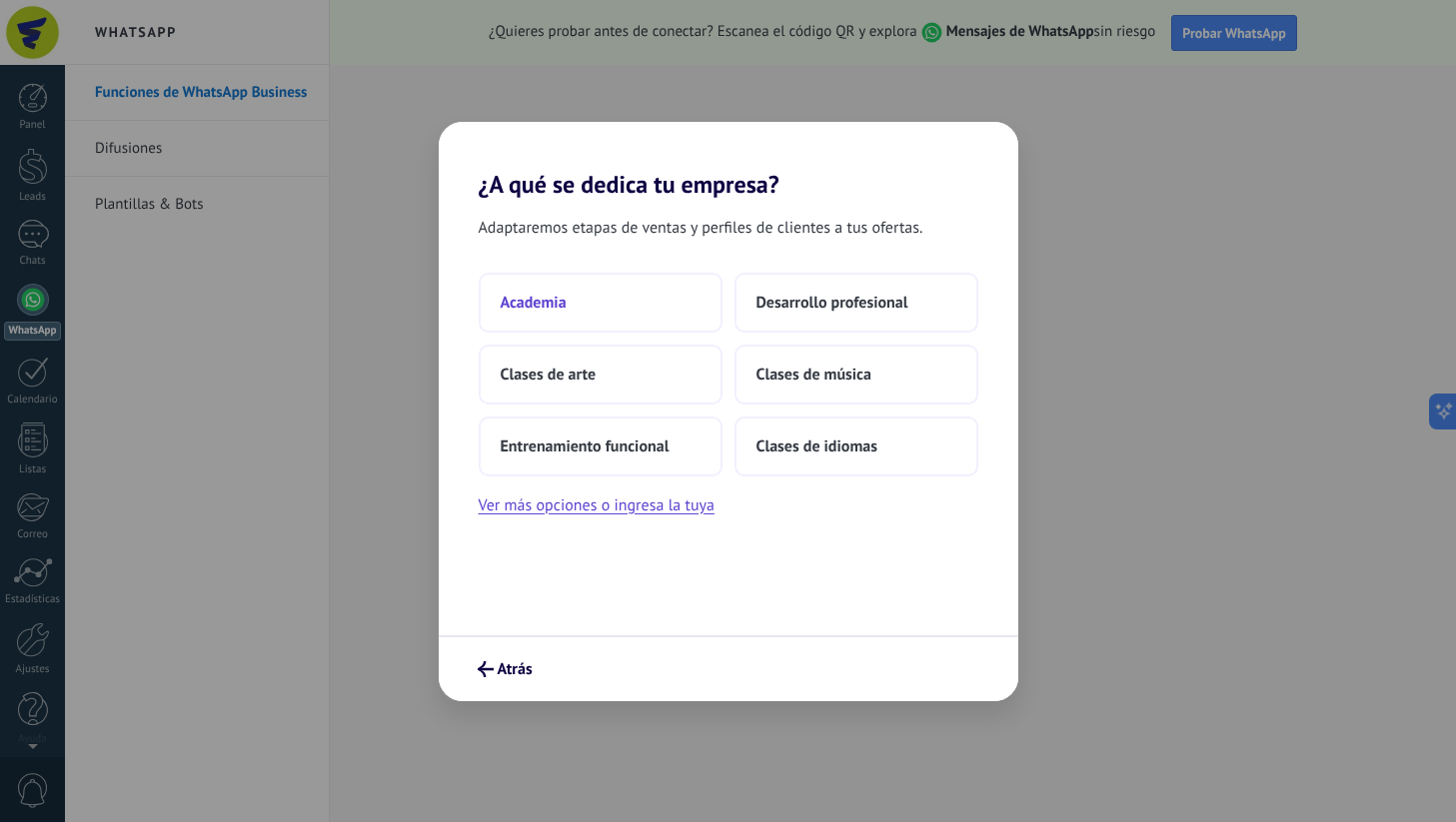 click on "Academia" at bounding box center [601, 303] 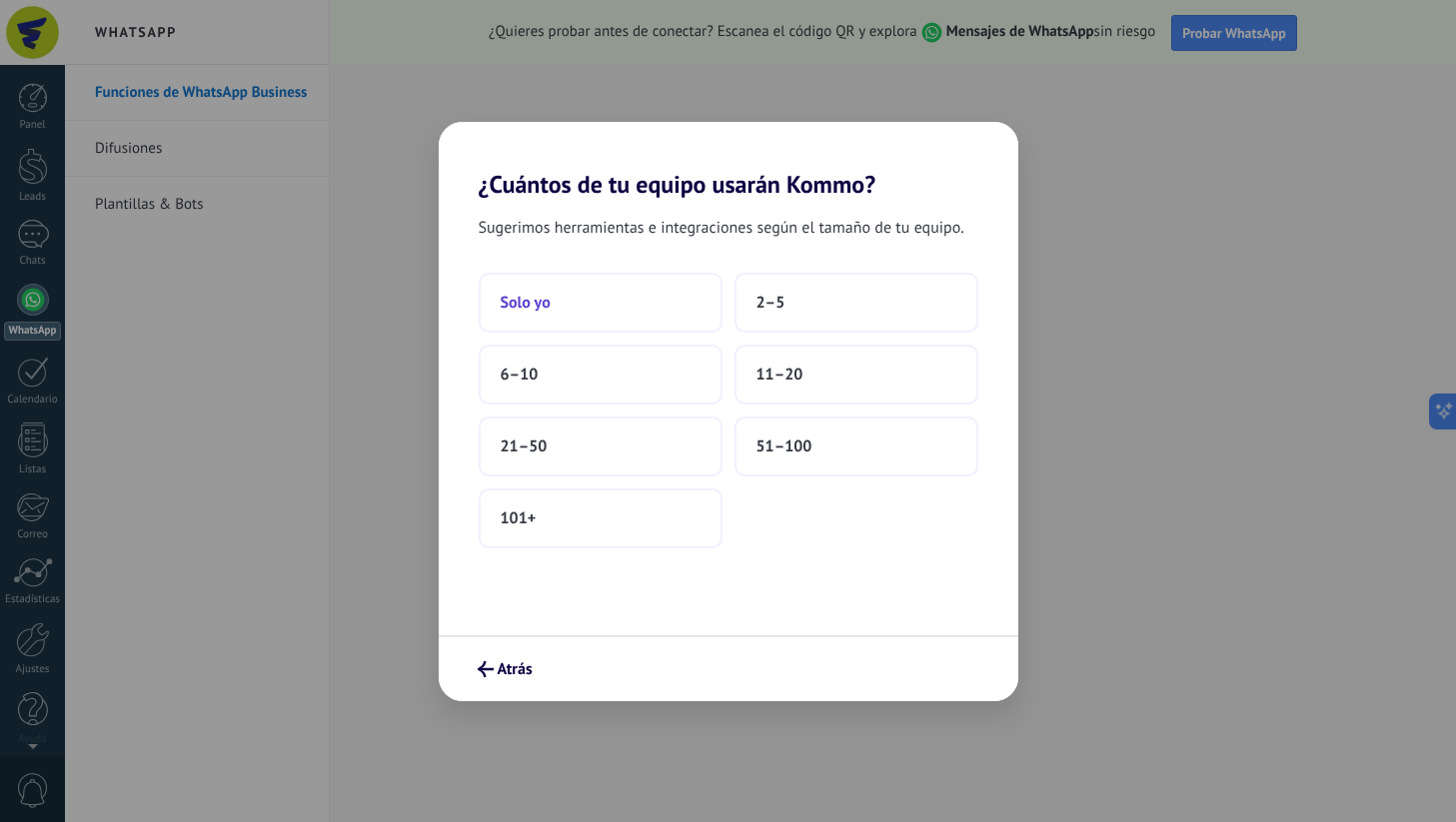 click on "Solo yo" at bounding box center [601, 303] 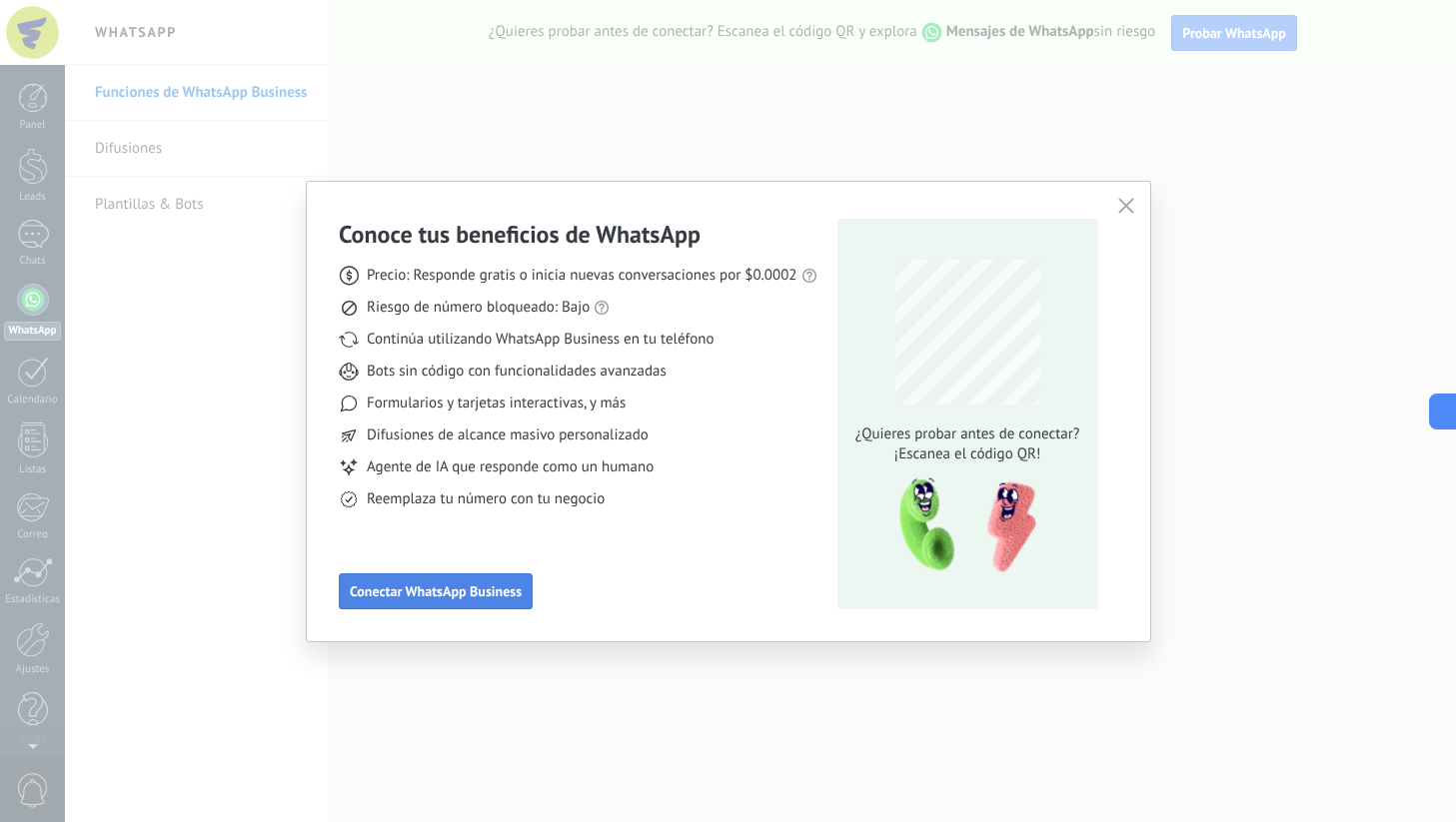 click on "Conectar WhatsApp Business" at bounding box center [436, 591] 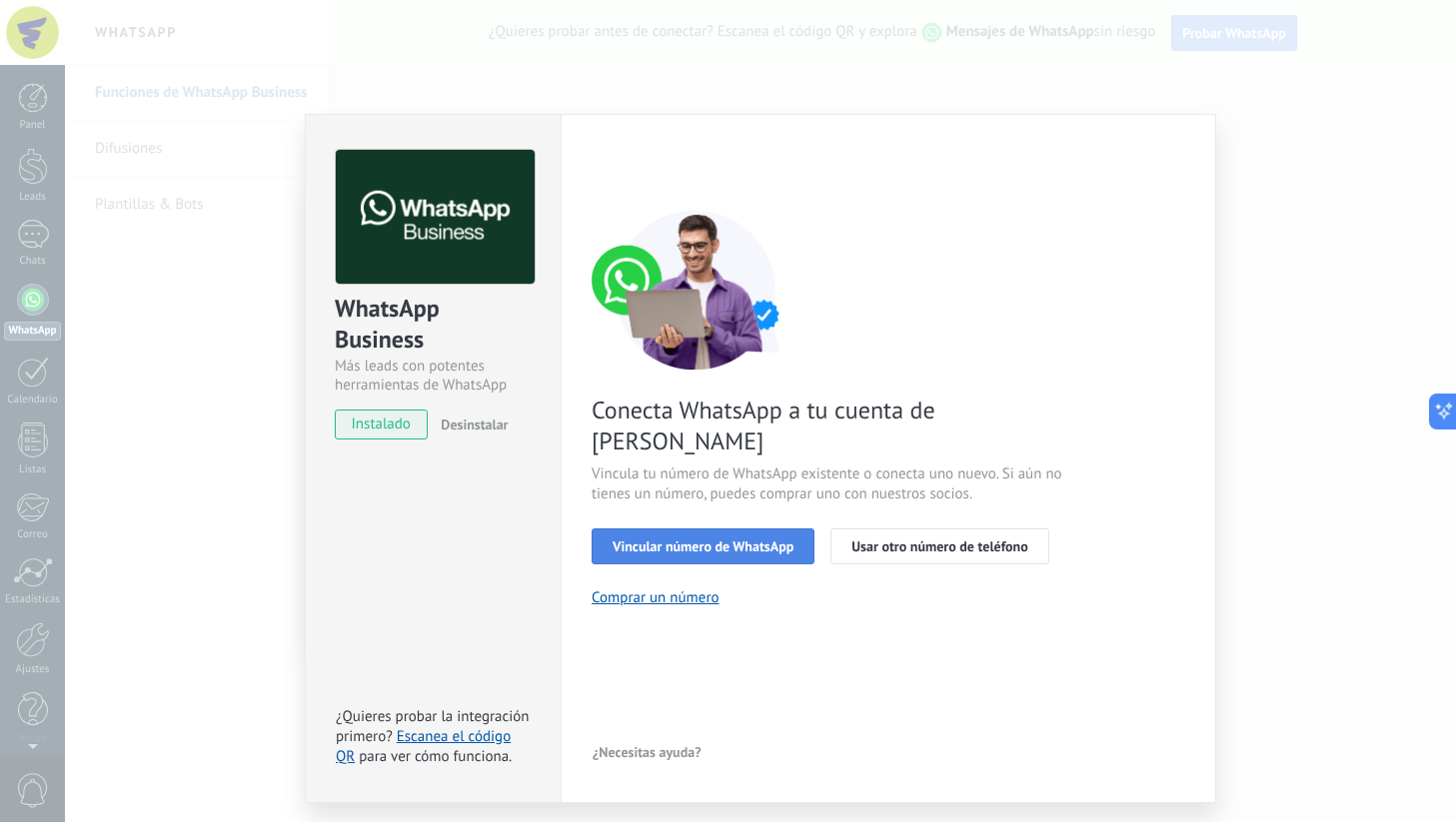 click on "Vincular número de WhatsApp" at bounding box center (703, 546) 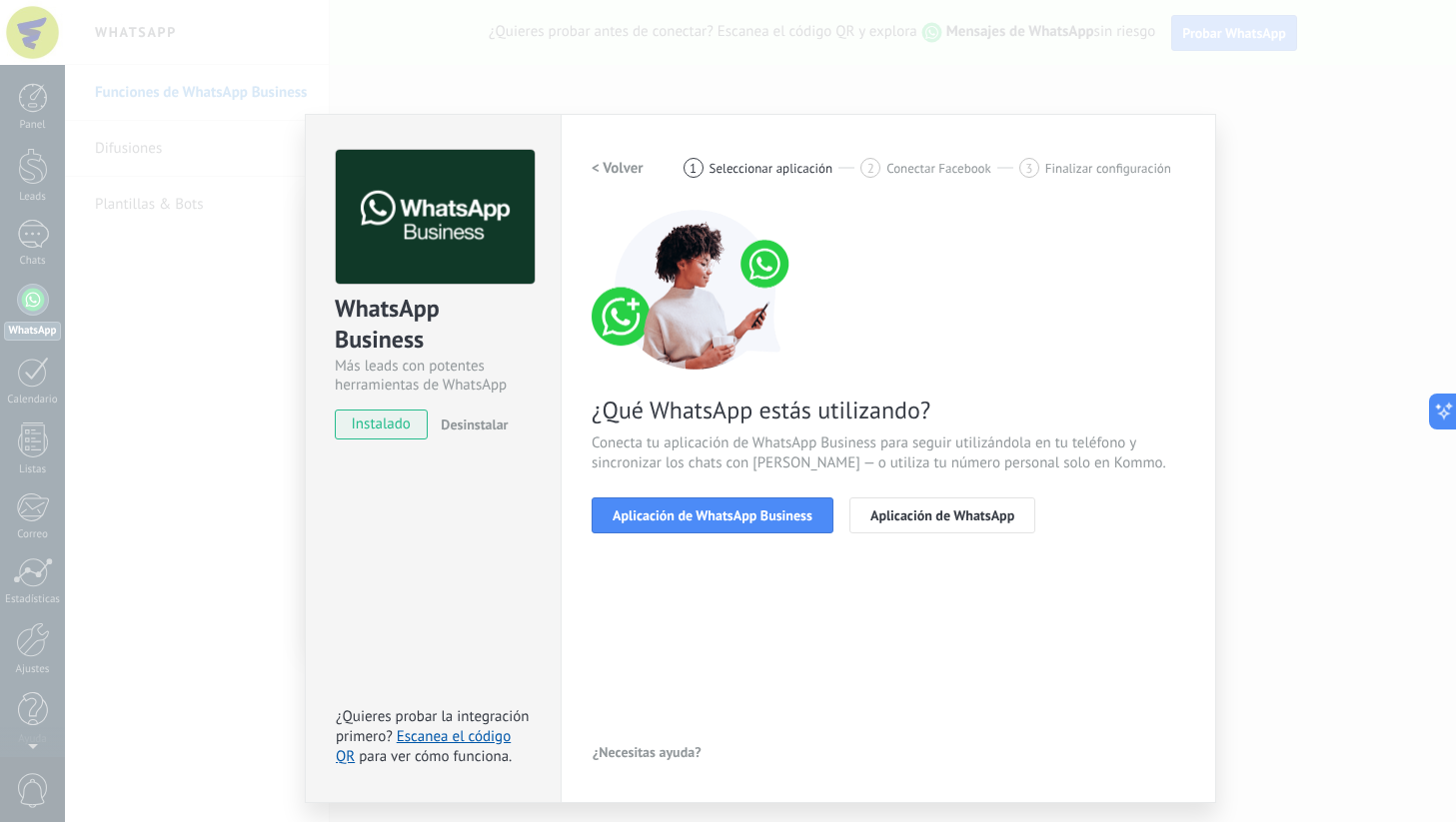 click on "WhatsApp Business Más leads con potentes herramientas de WhatsApp instalado Desinstalar ¿Quieres probar la integración primero?   Escanea el código QR   para ver cómo funciona. Configuraciones Autorizaciones This tab logs the users who have granted integration access to this account. If you want to to remove a user's ability to send requests to the account on behalf of this integration, you can revoke access. If access is revoked from all users, the integration will stop working. This app is installed, but no one has given it access yet. WhatsApp Cloud API más _:  Guardar < Volver 1 Seleccionar aplicación 2 Conectar Facebook  3 Finalizar configuración ¿Qué WhatsApp estás utilizando? Conecta tu aplicación de WhatsApp Business para seguir utilizándola en tu teléfono y sincronizar los chats con [PERSON_NAME] — o utiliza tu número personal solo en Kommo. Aplicación de WhatsApp Business Aplicación de WhatsApp ¿Necesitas ayuda?" at bounding box center [760, 411] 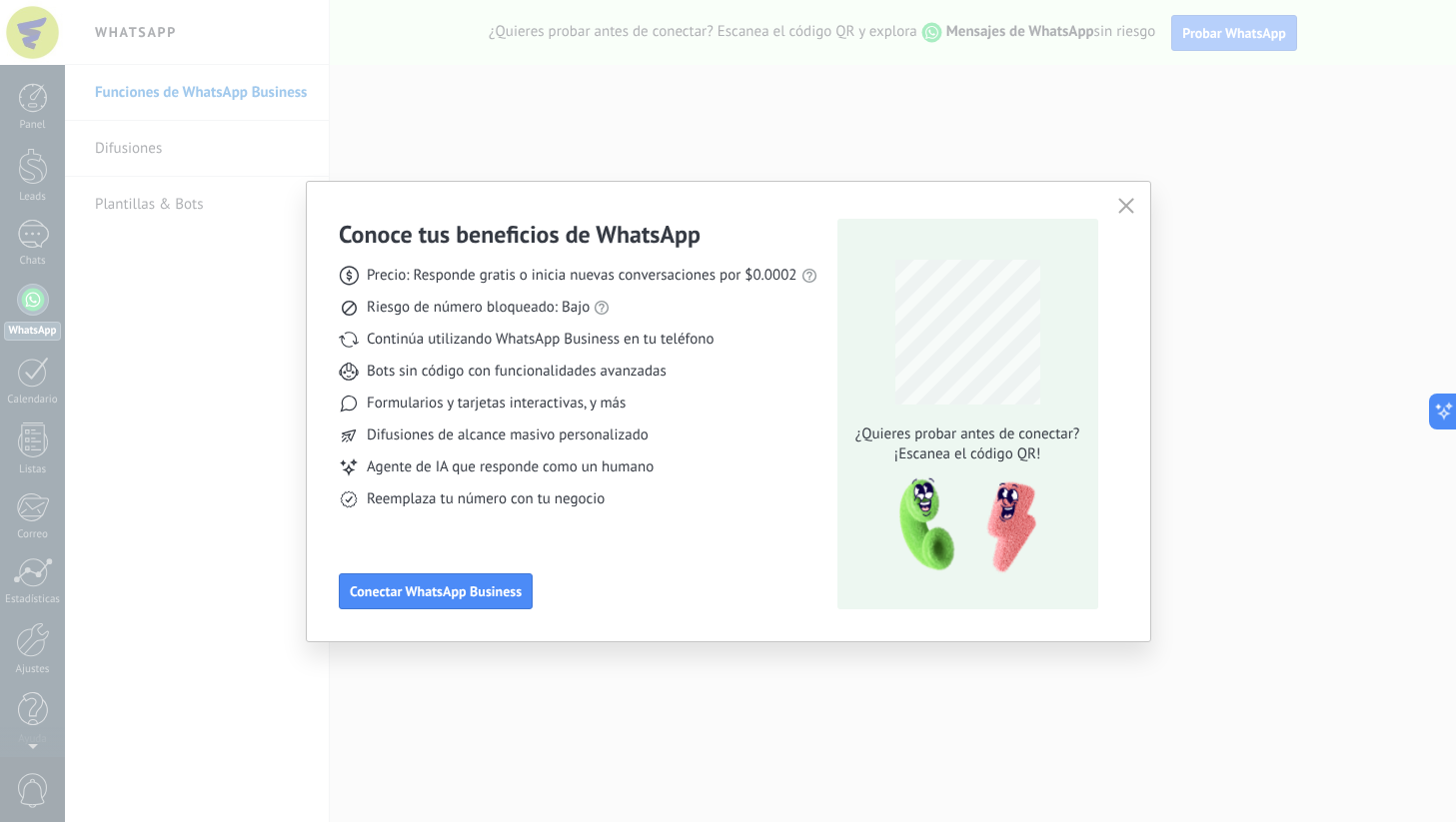 click on "Conoce tus beneficios de WhatsApp Precio: Responde gratis o inicia nuevas conversaciones por $0.0002 Riesgo de número bloqueado: Bajo Continúa utilizando WhatsApp Business en tu teléfono Bots sin código con funcionalidades avanzadas Formularios y tarjetas interactivas, y más Difusiones de alcance masivo personalizado Agente de IA que responde como un humano Reemplaza tu número con tu negocio Conectar WhatsApp Business ¿Quieres probar antes de conectar? ¡Escanea el código QR!" at bounding box center [728, 411] 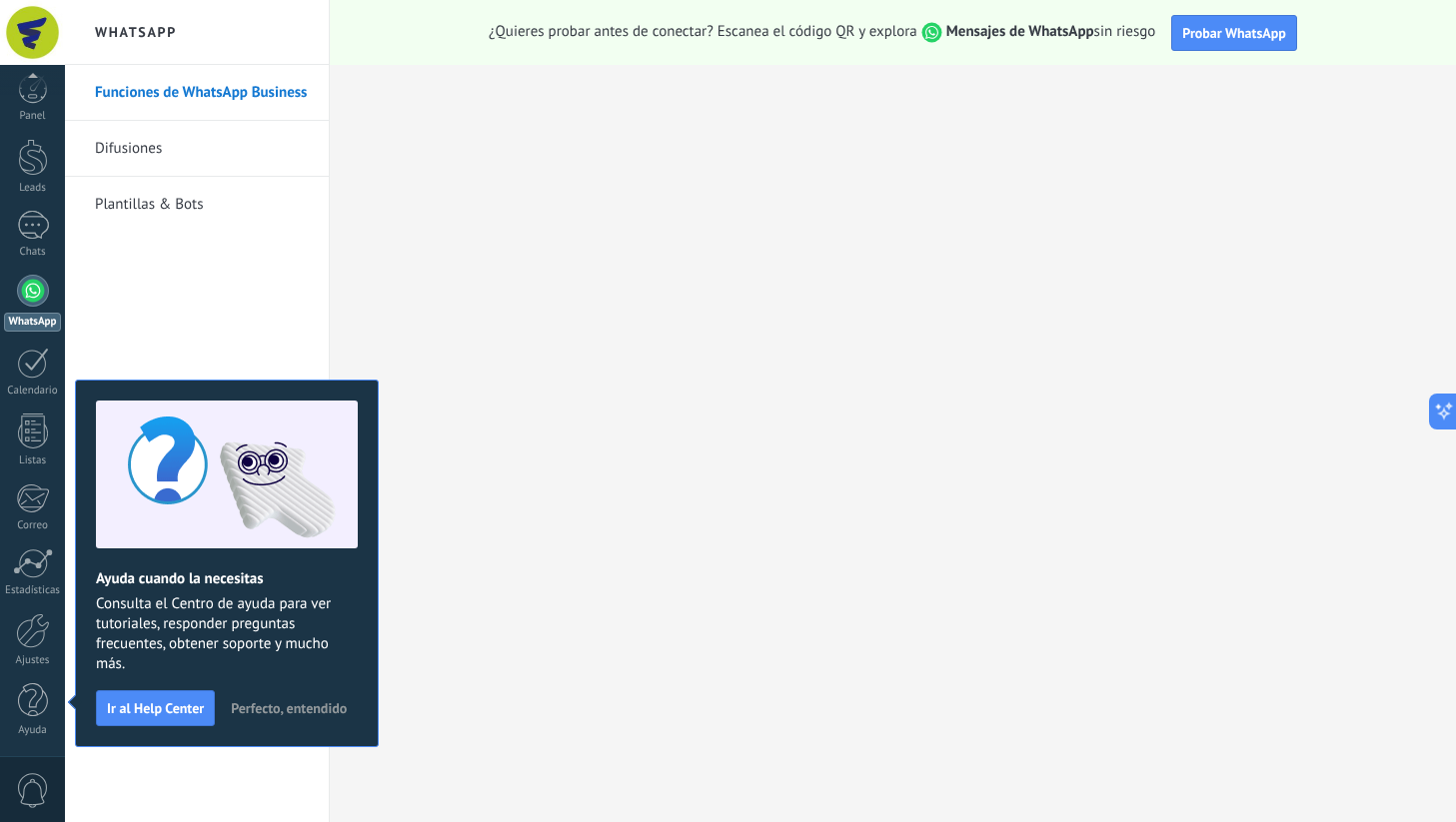 click on "Perfecto, entendido" at bounding box center (289, 708) 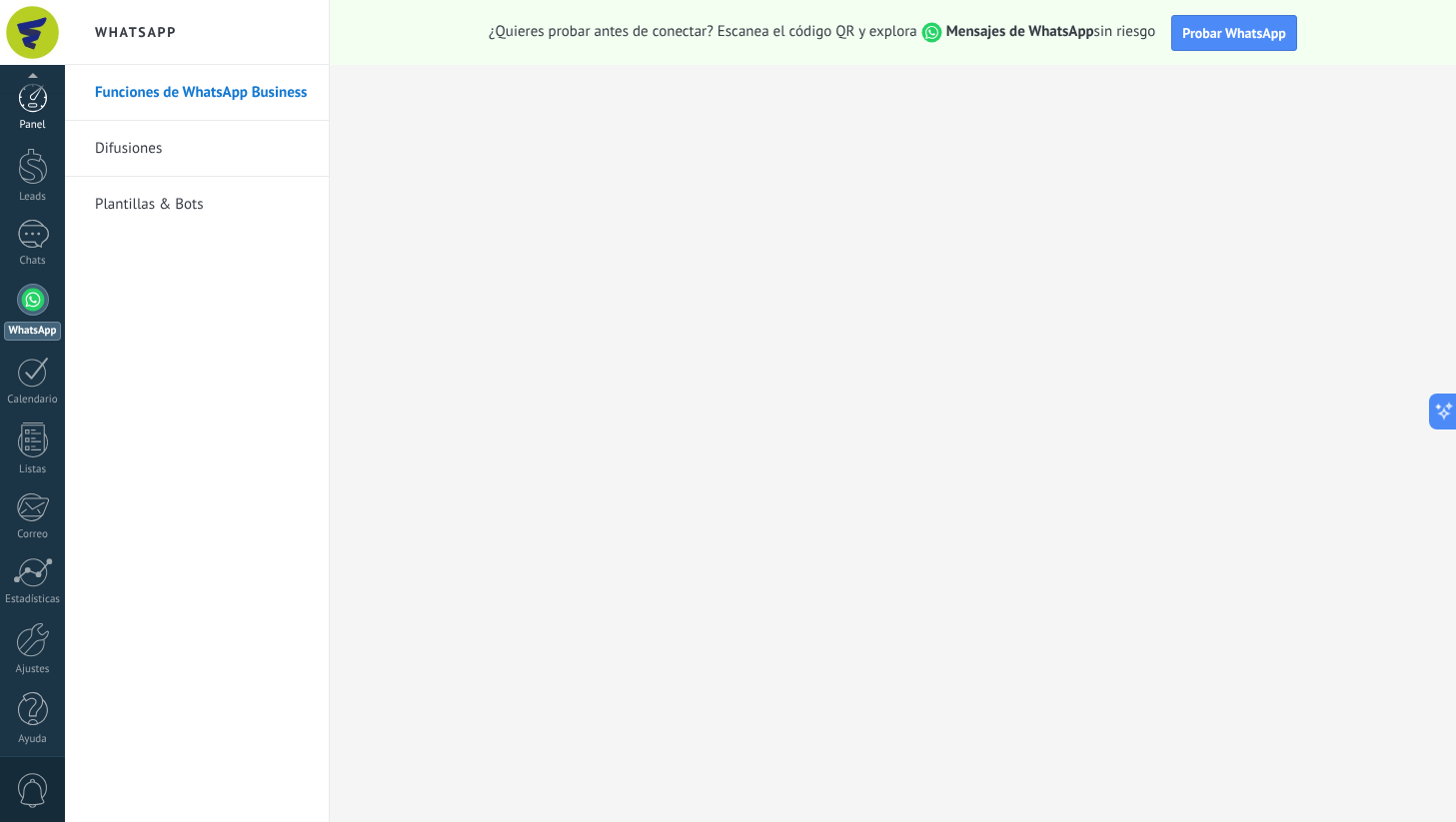 scroll, scrollTop: 9, scrollLeft: 0, axis: vertical 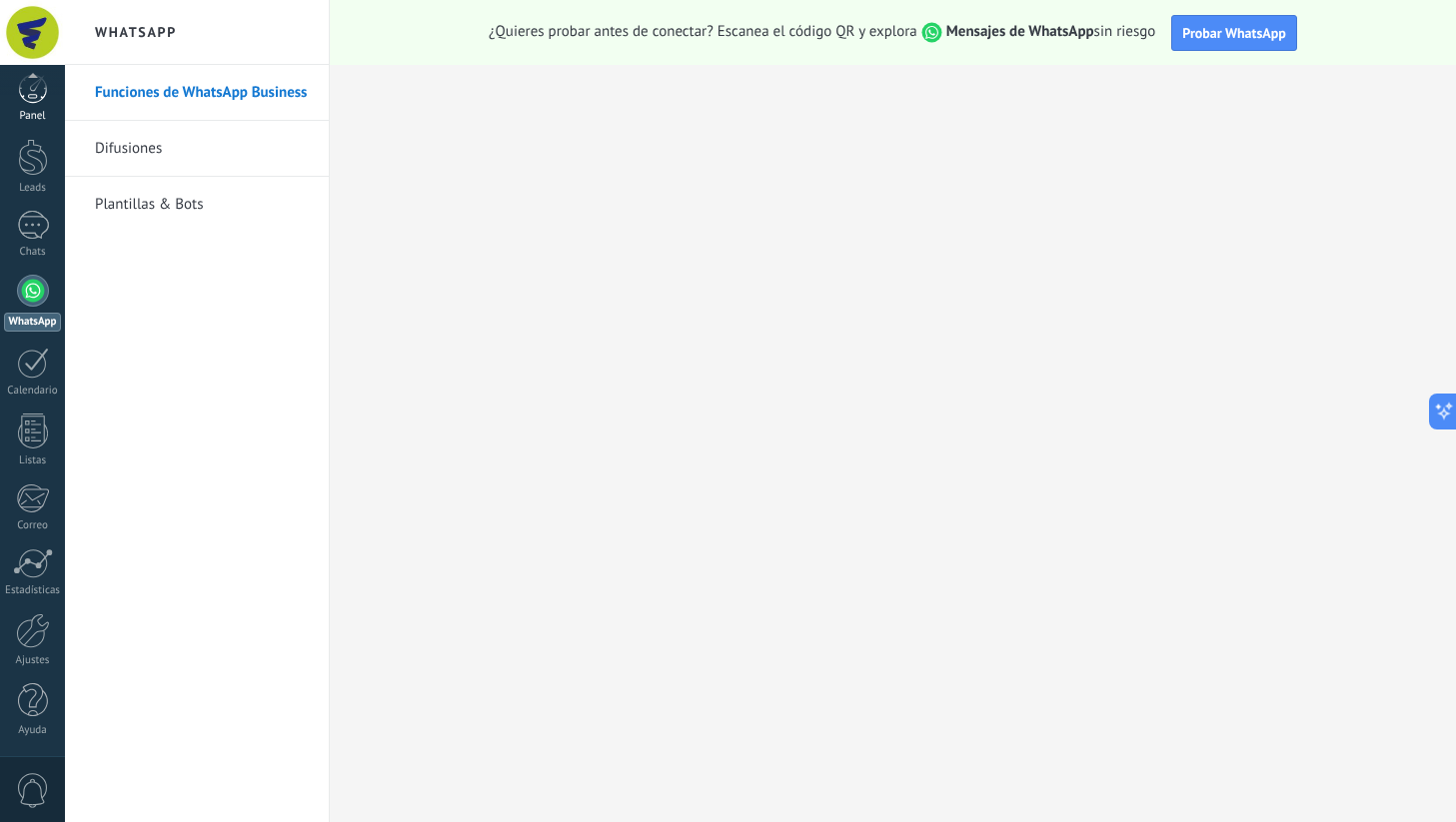 click on "Panel" at bounding box center (33, 116) 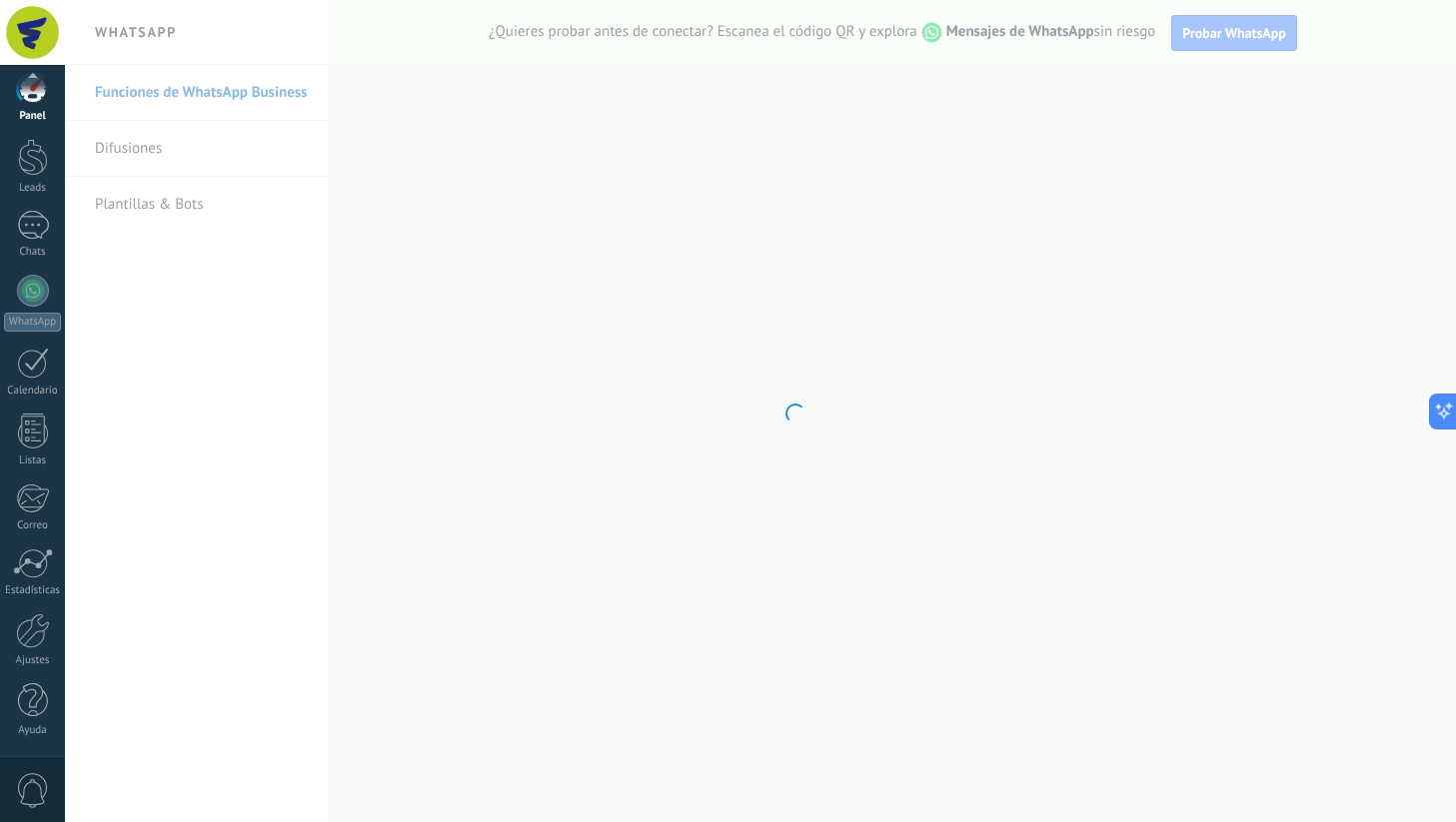 scroll, scrollTop: 0, scrollLeft: 0, axis: both 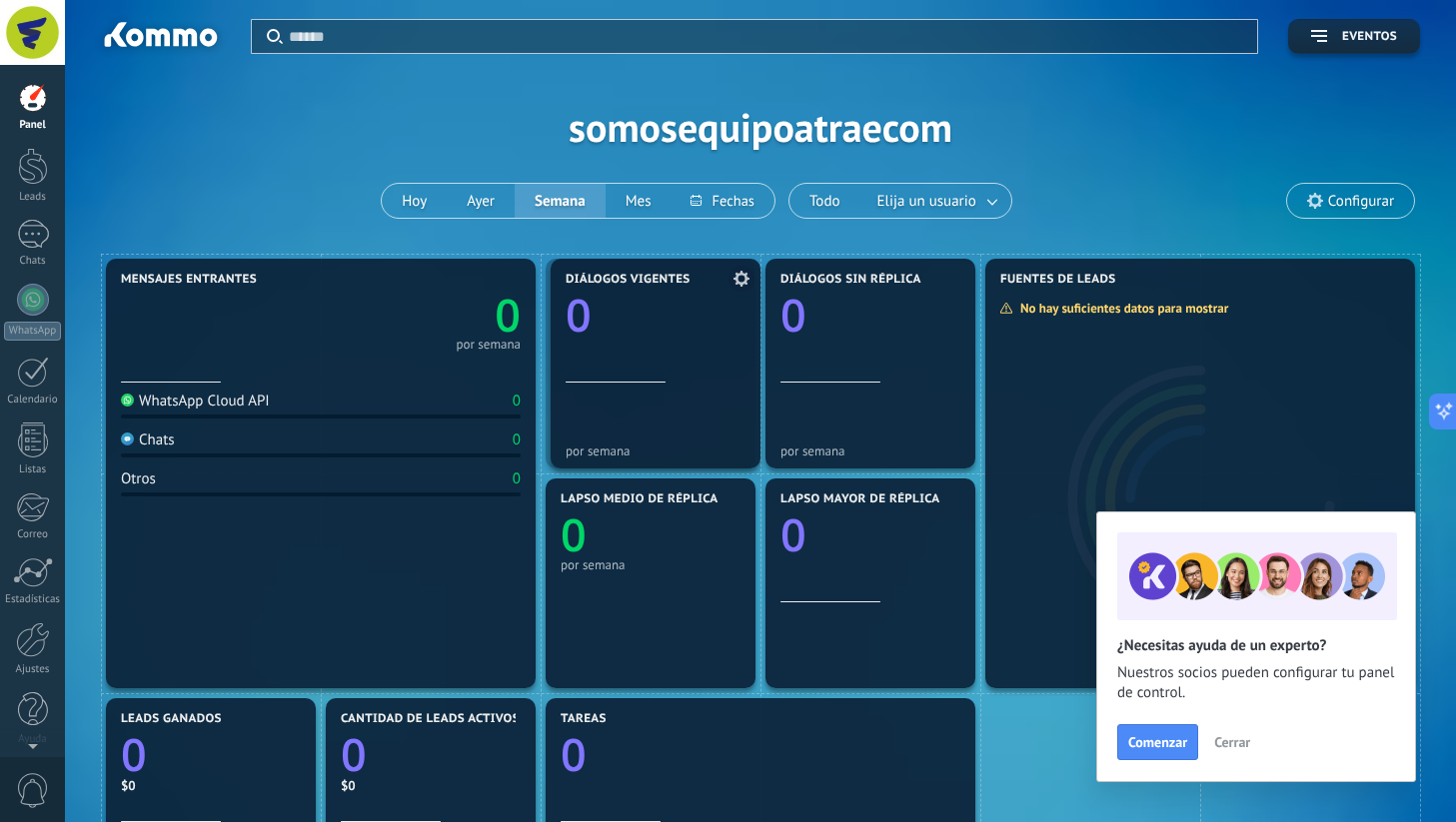 drag, startPoint x: 638, startPoint y: 310, endPoint x: 632, endPoint y: 284, distance: 26.683328 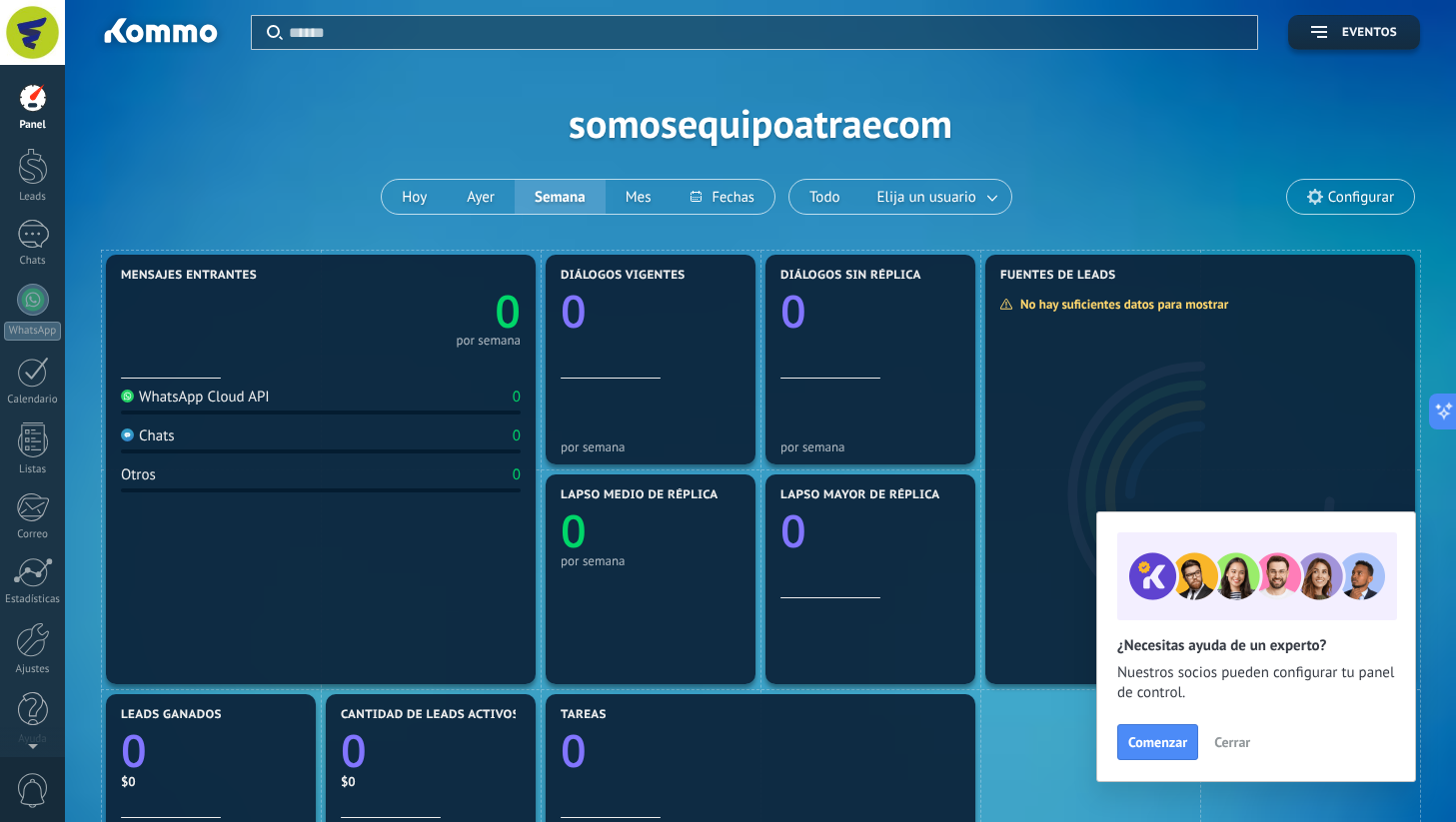 click on "Configurar" at bounding box center (1350, 197) 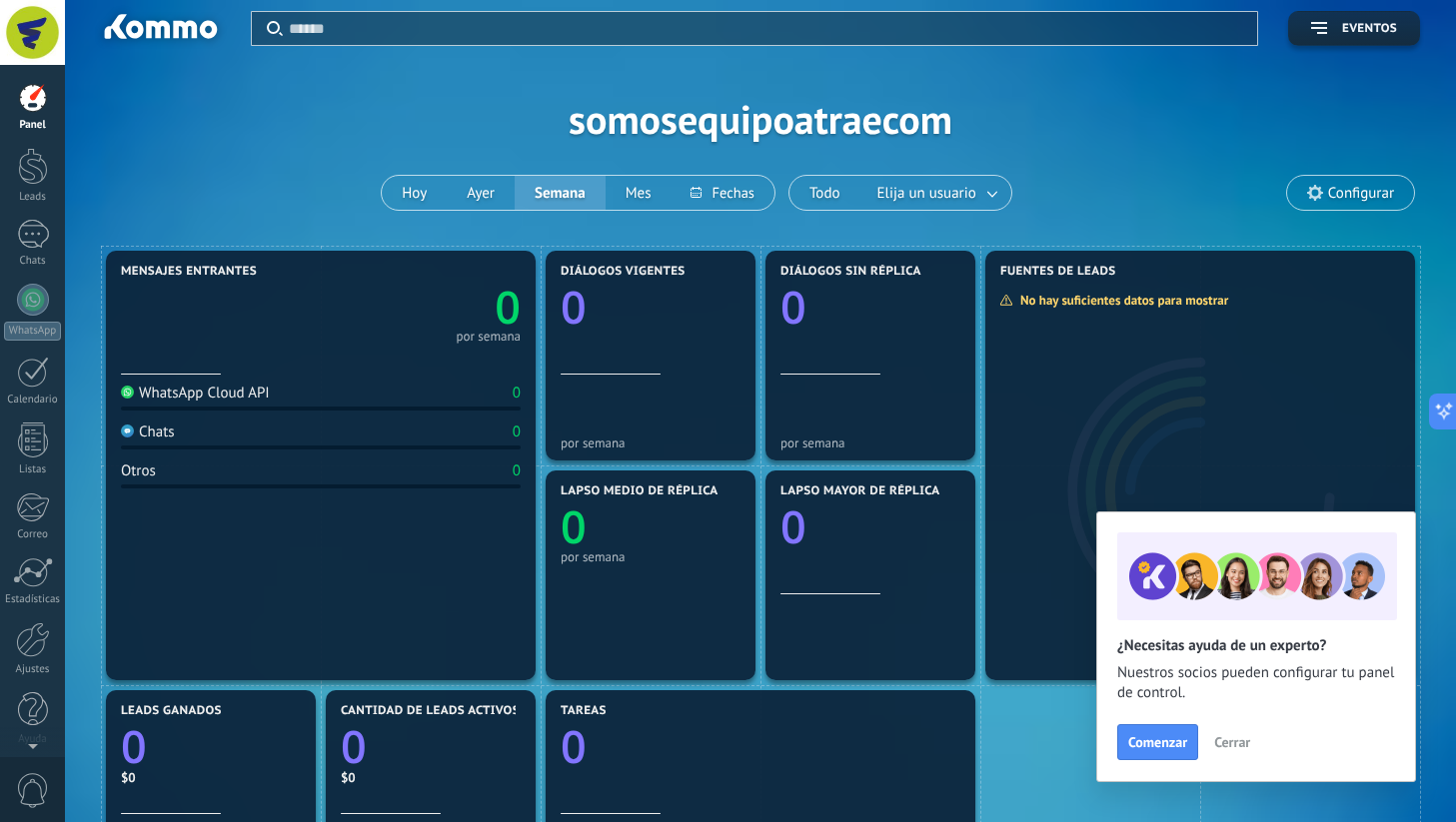 scroll, scrollTop: 11, scrollLeft: 0, axis: vertical 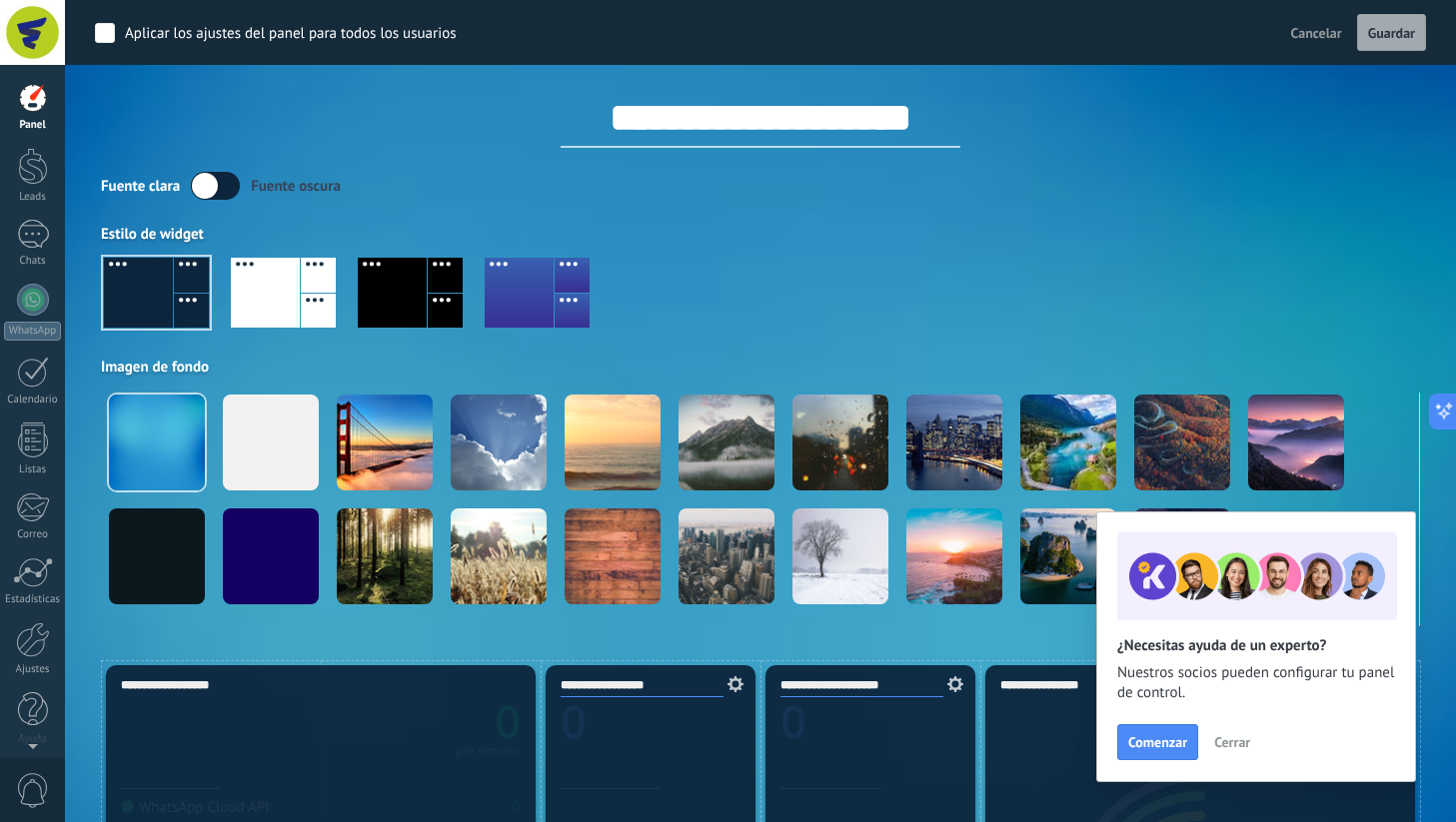 click on "**********" at bounding box center (760, 118) 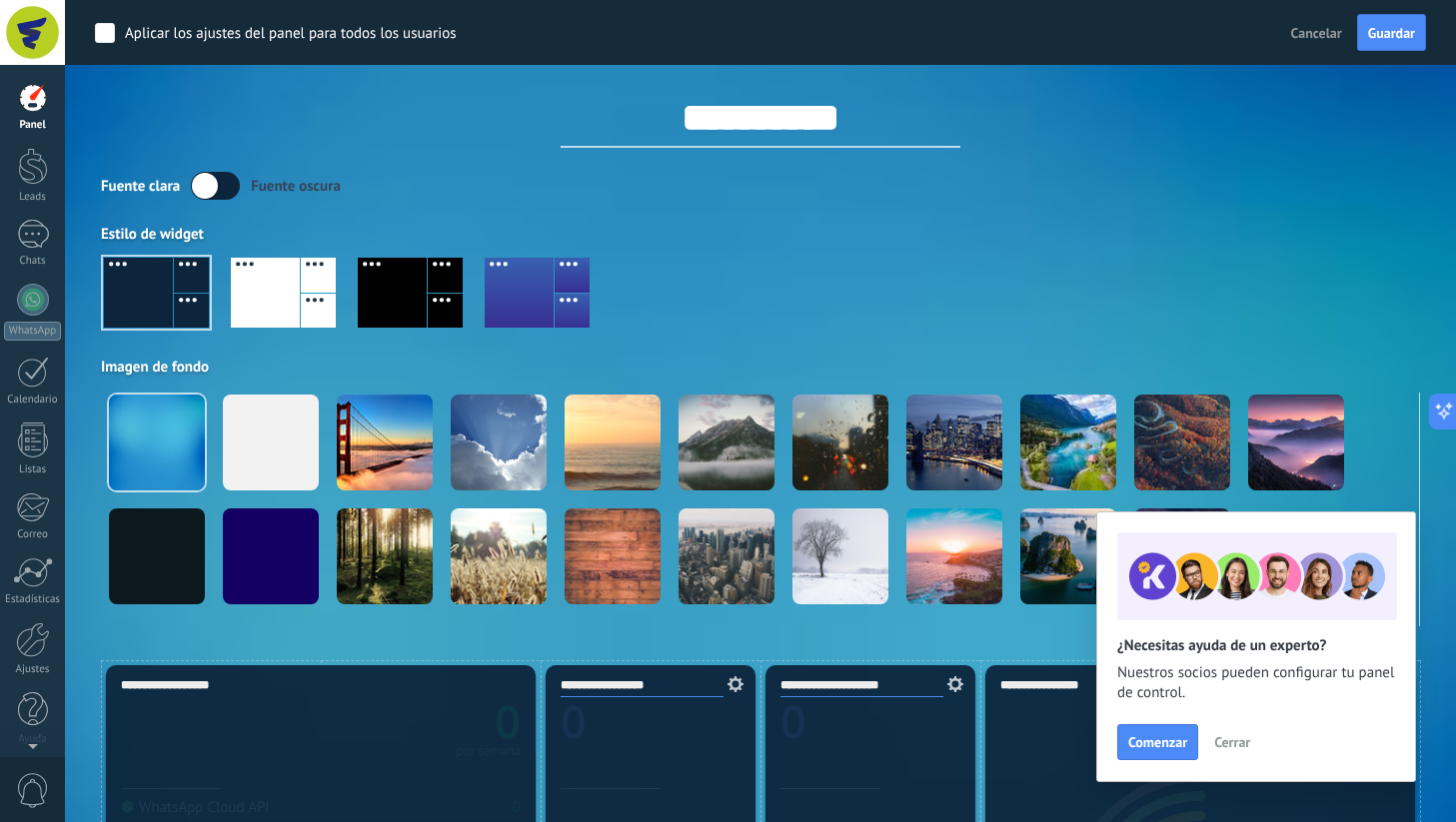 type on "**********" 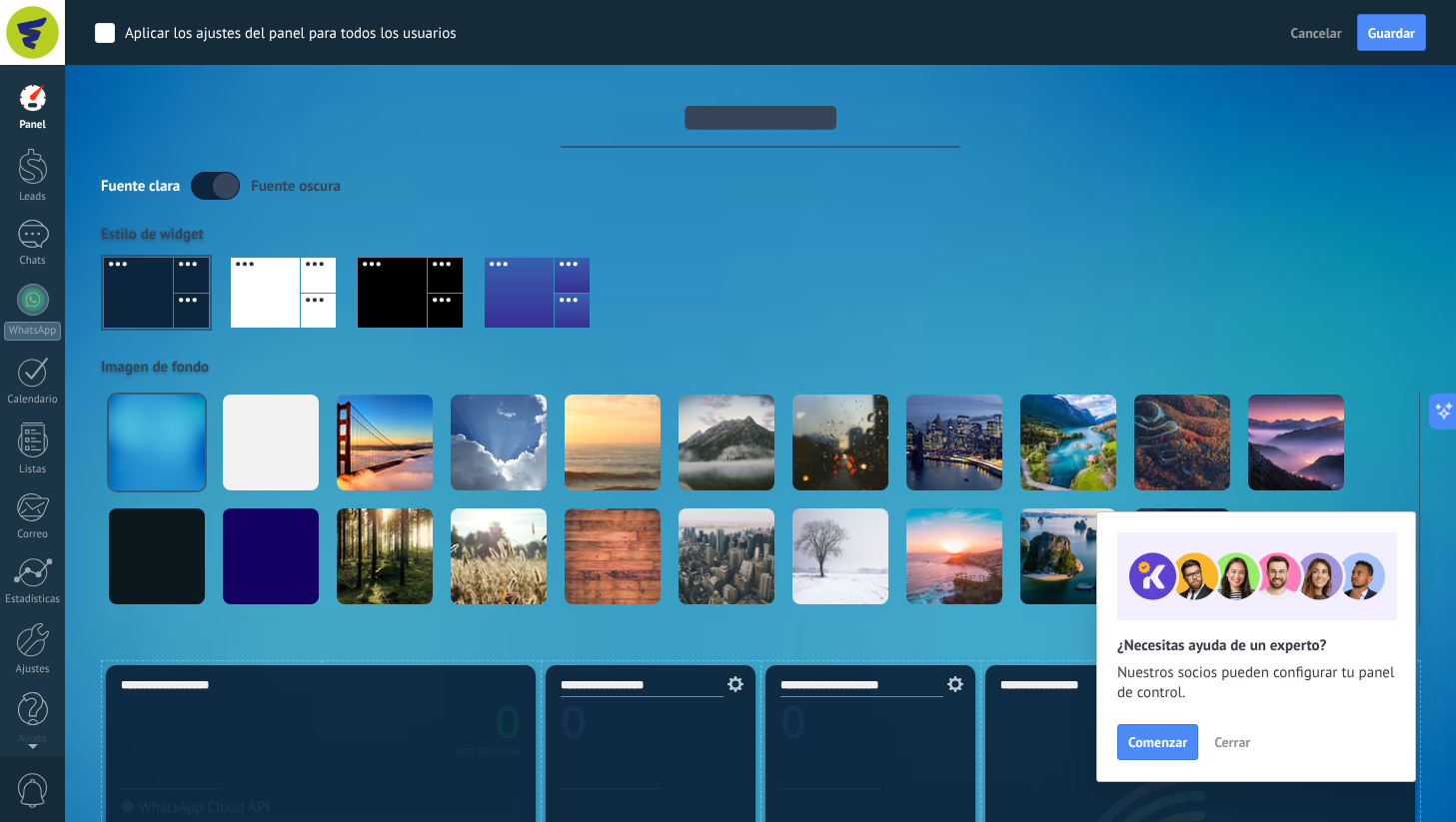 click at bounding box center [215, 186] 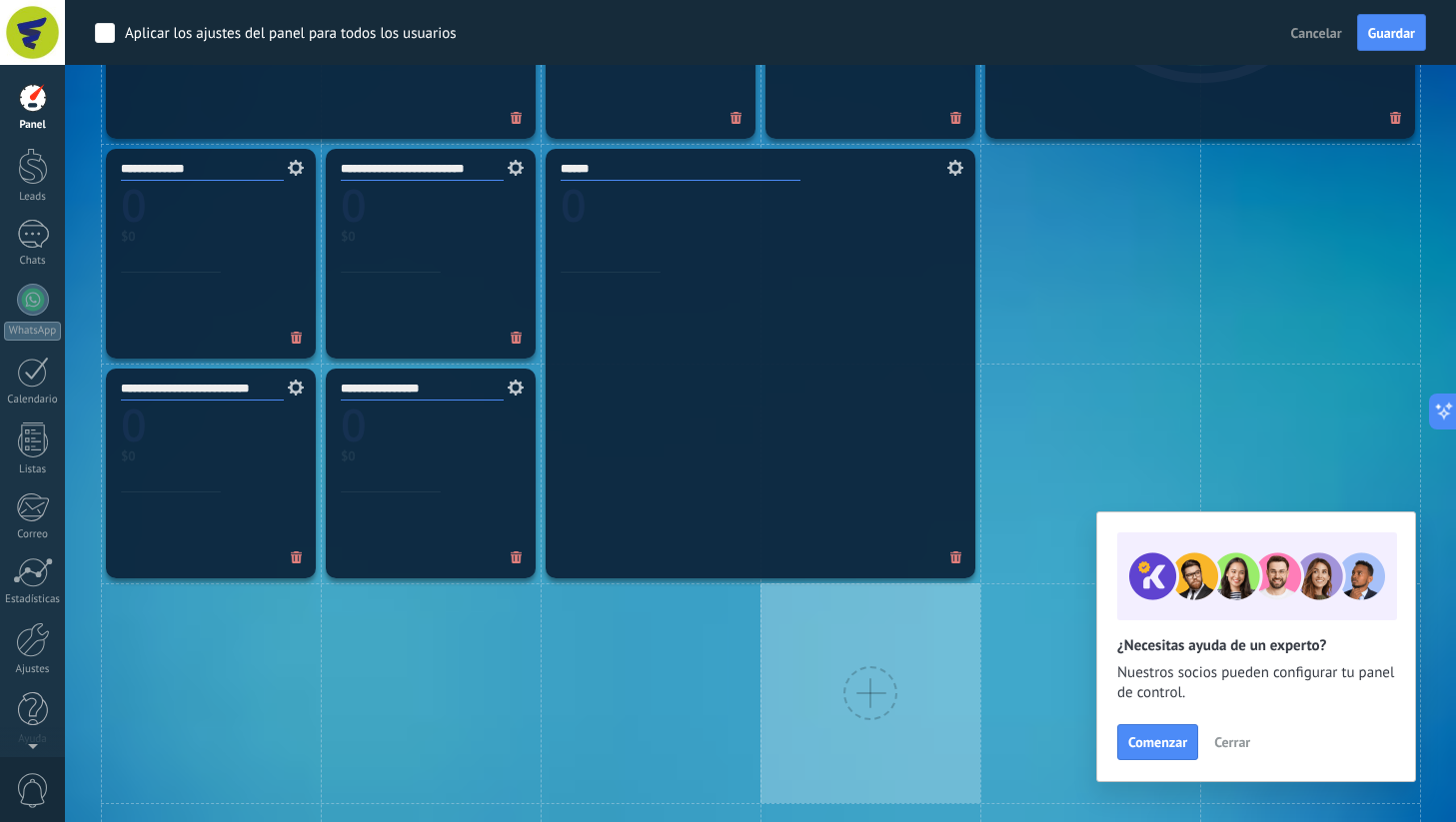 scroll, scrollTop: 968, scrollLeft: 0, axis: vertical 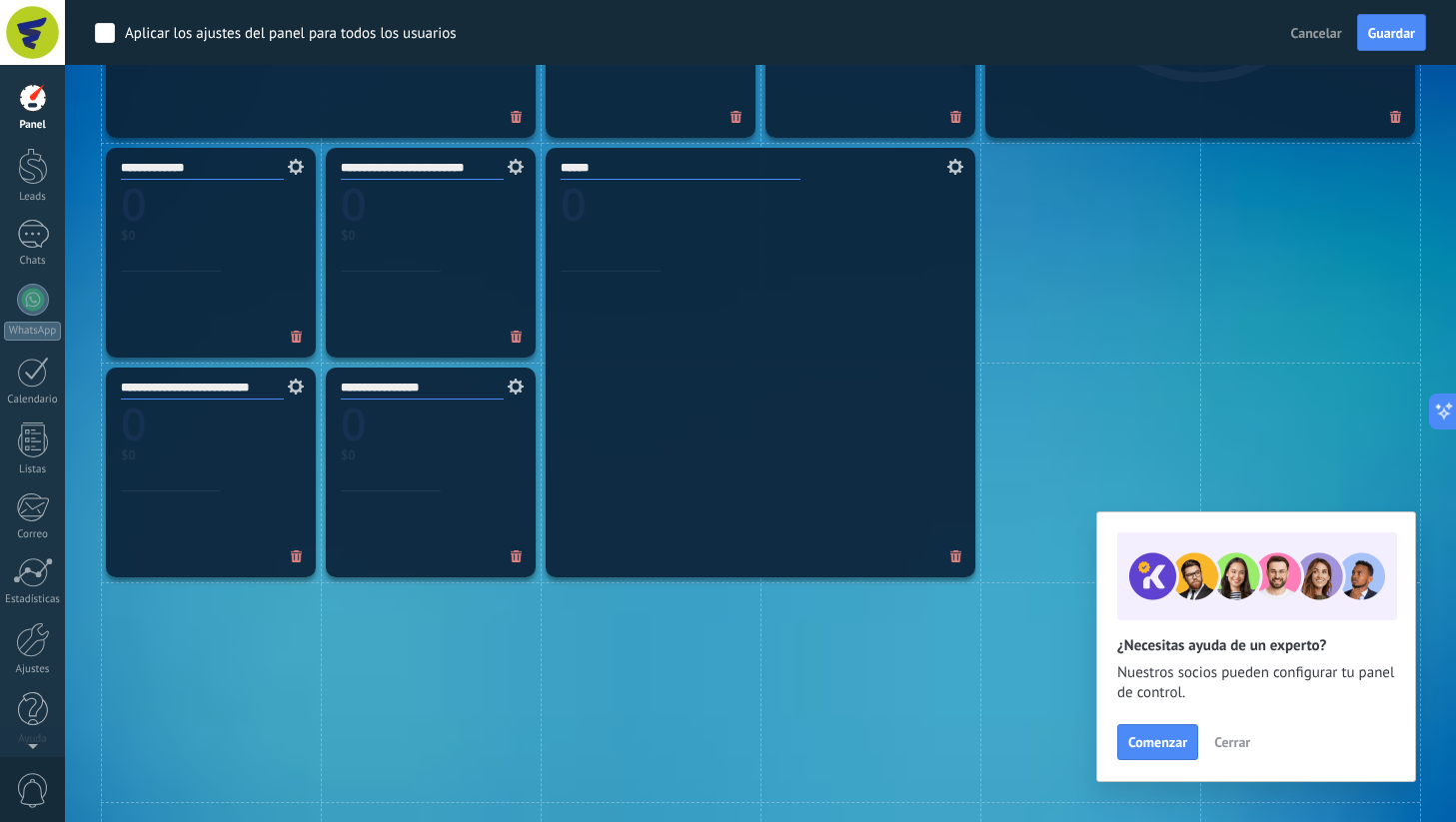 click on "Cerrar" at bounding box center (1232, 742) 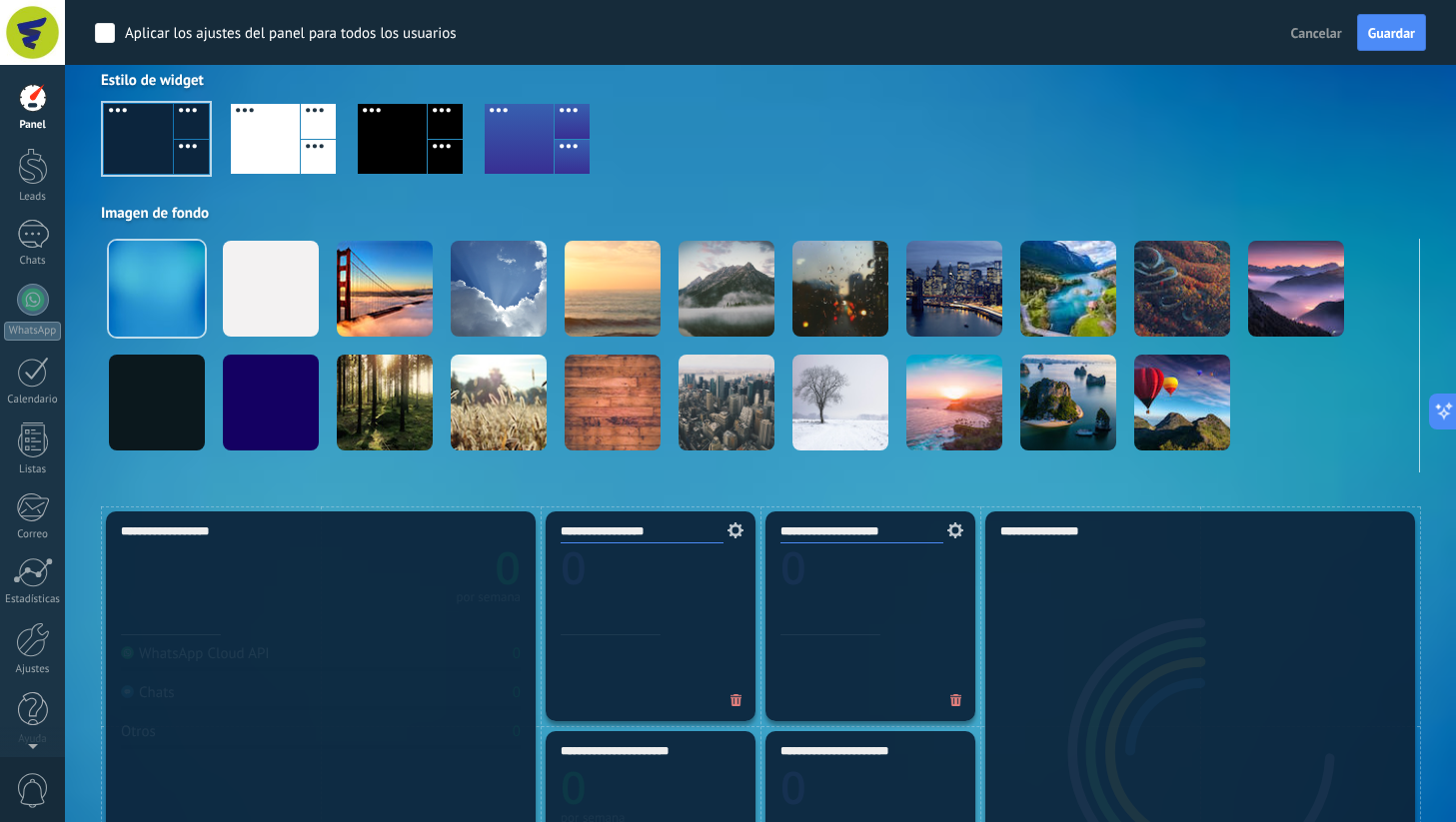 scroll, scrollTop: 0, scrollLeft: 0, axis: both 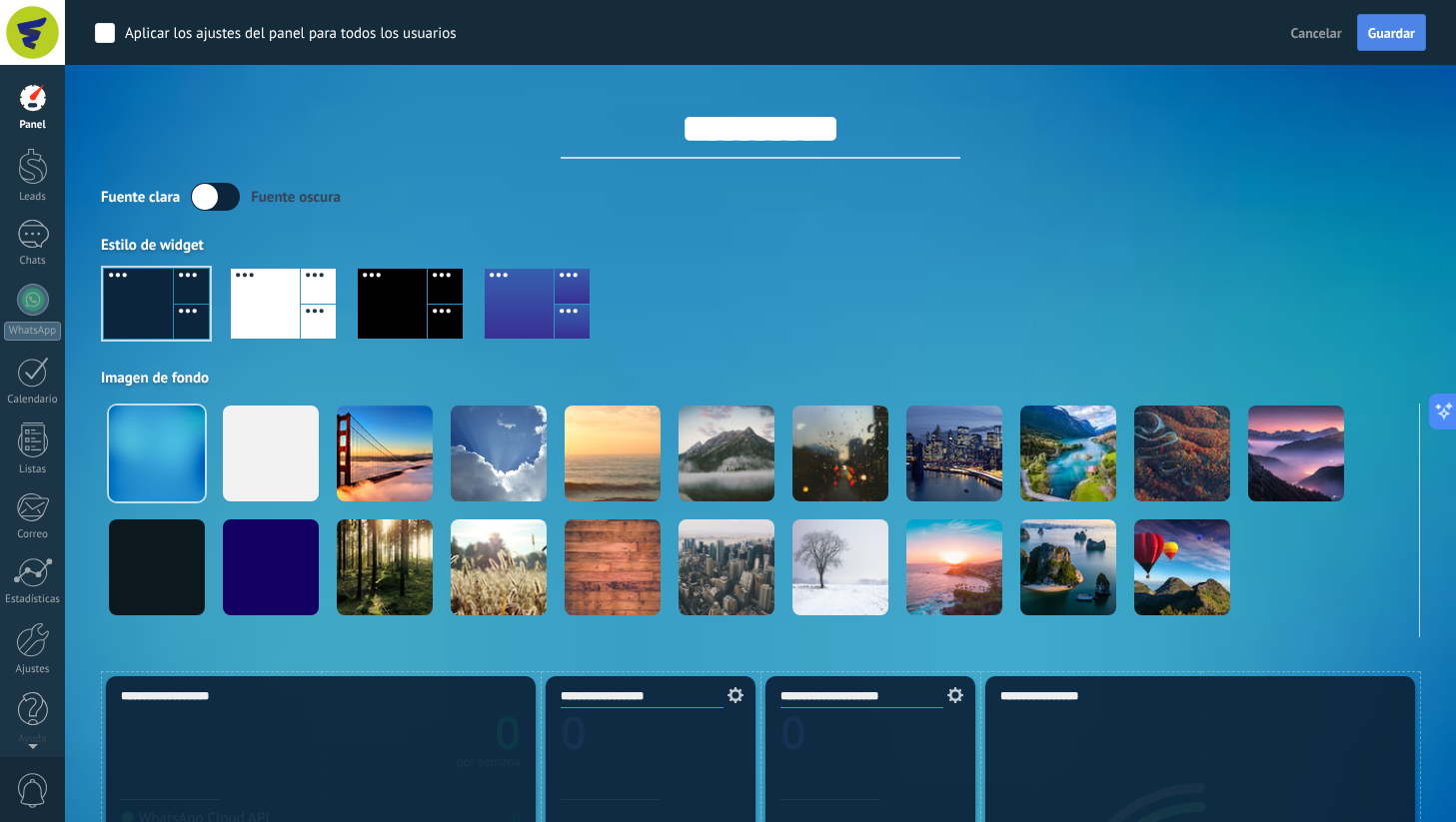 click on "Guardar" at bounding box center (1391, 33) 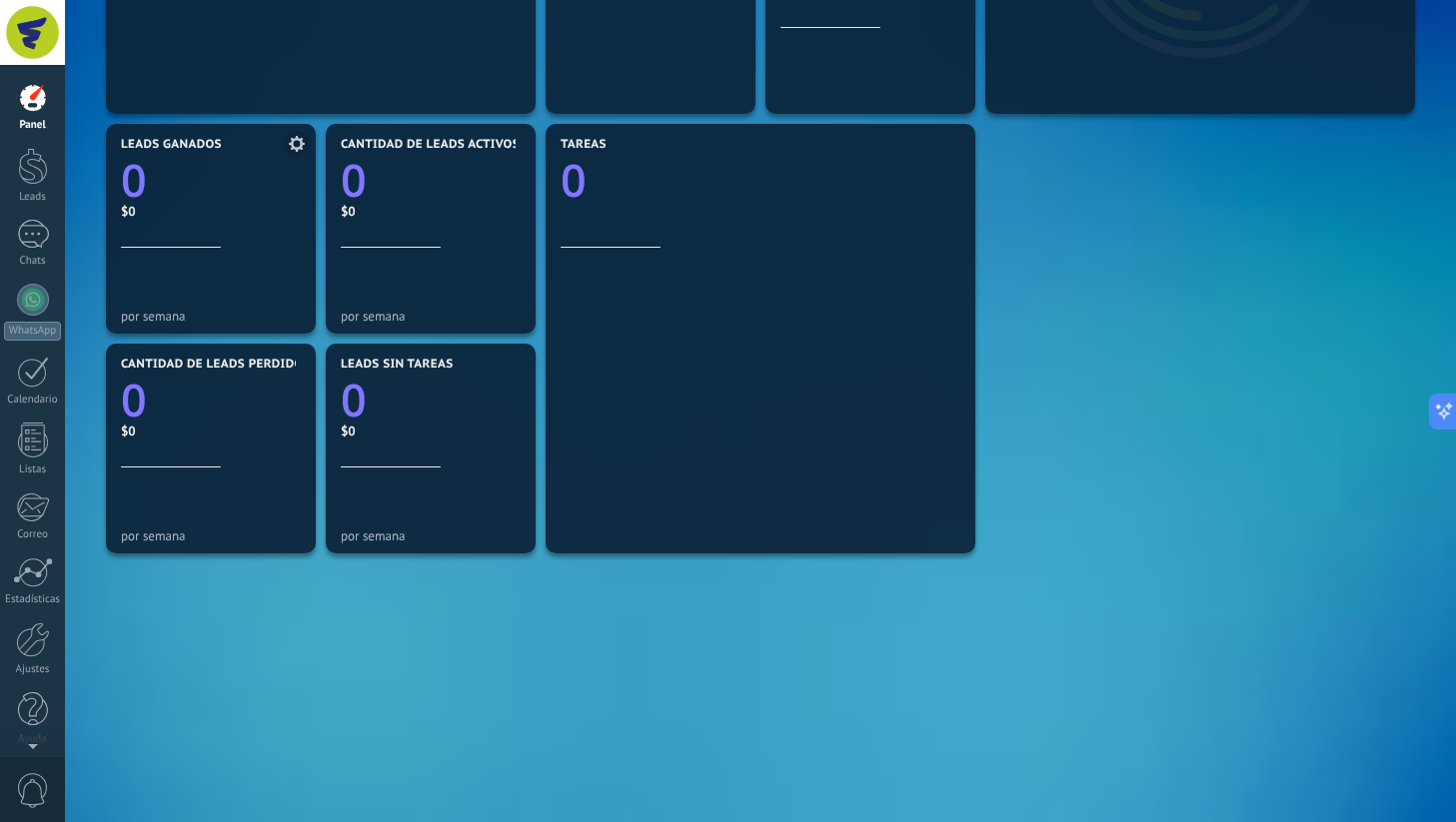 scroll, scrollTop: 591, scrollLeft: 0, axis: vertical 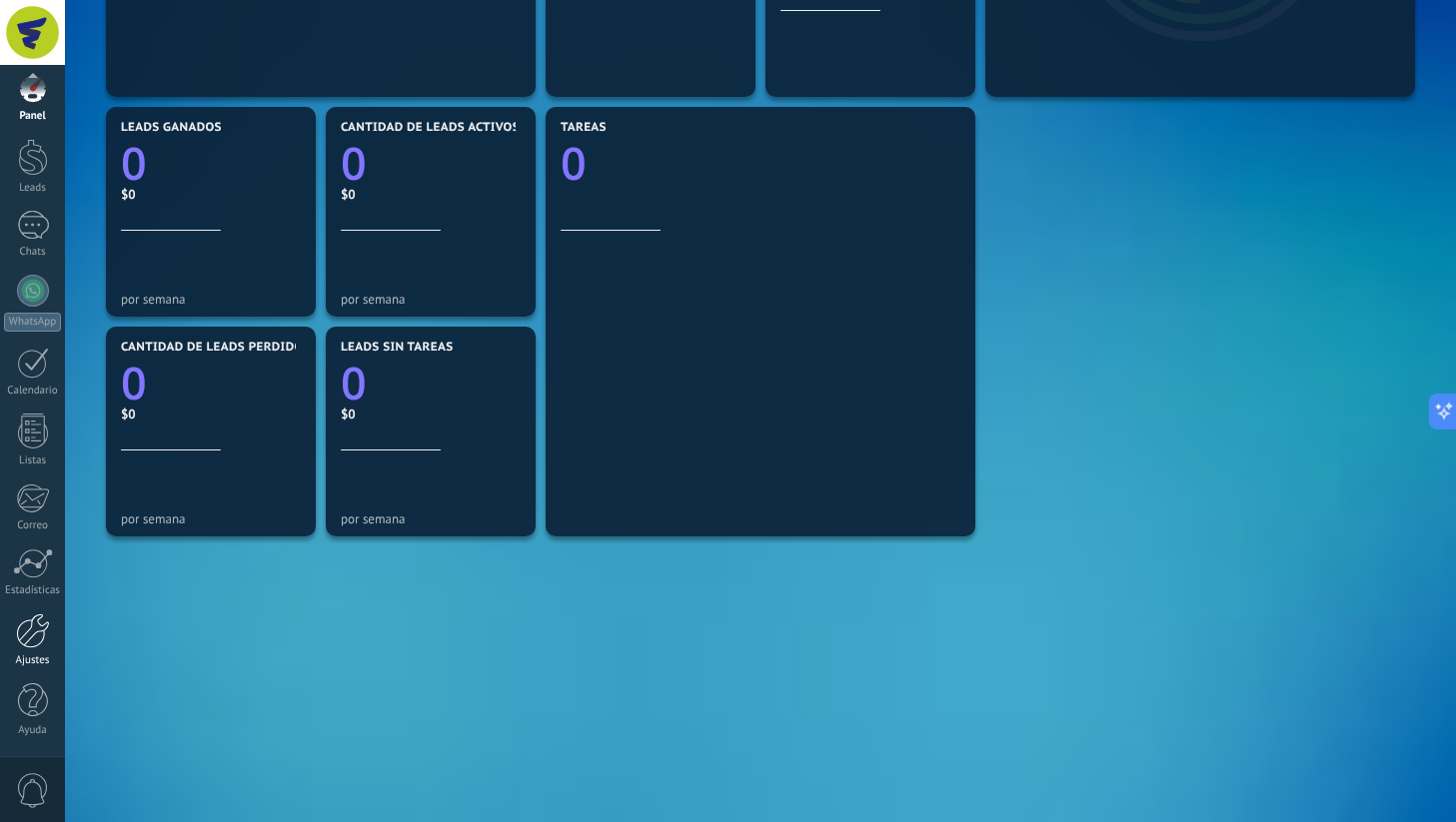 click at bounding box center [33, 630] 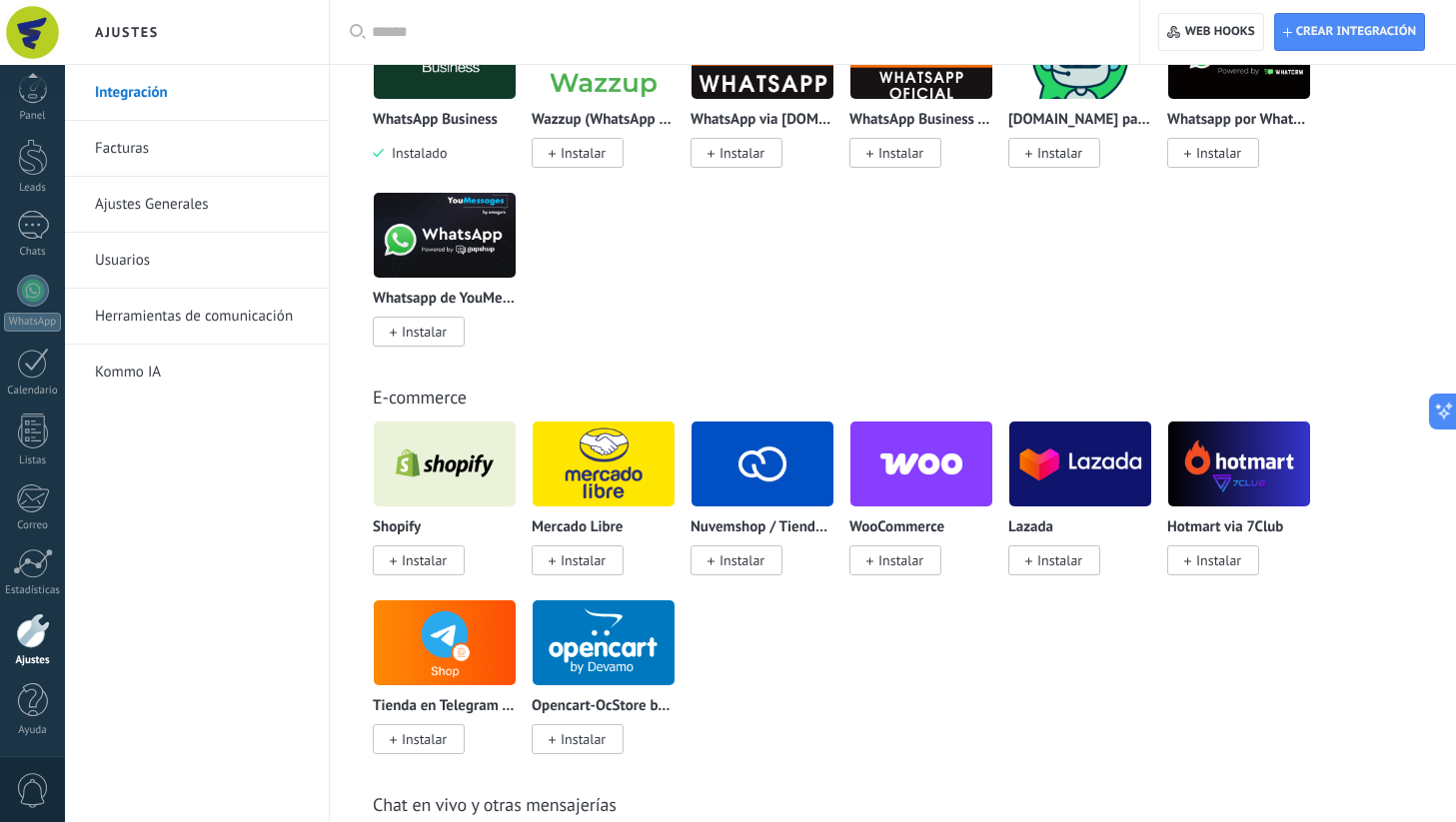 scroll, scrollTop: 908, scrollLeft: 0, axis: vertical 